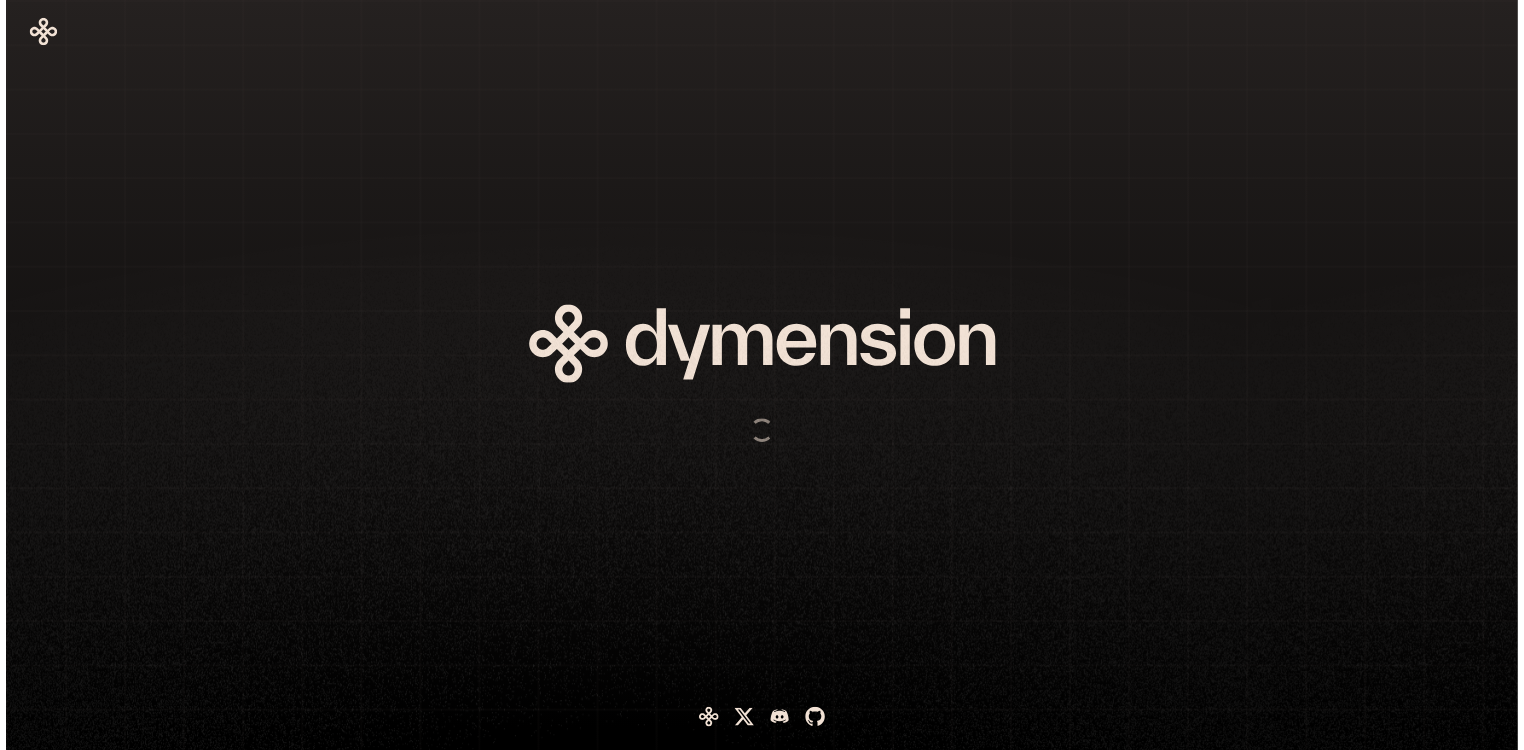 scroll, scrollTop: 0, scrollLeft: 0, axis: both 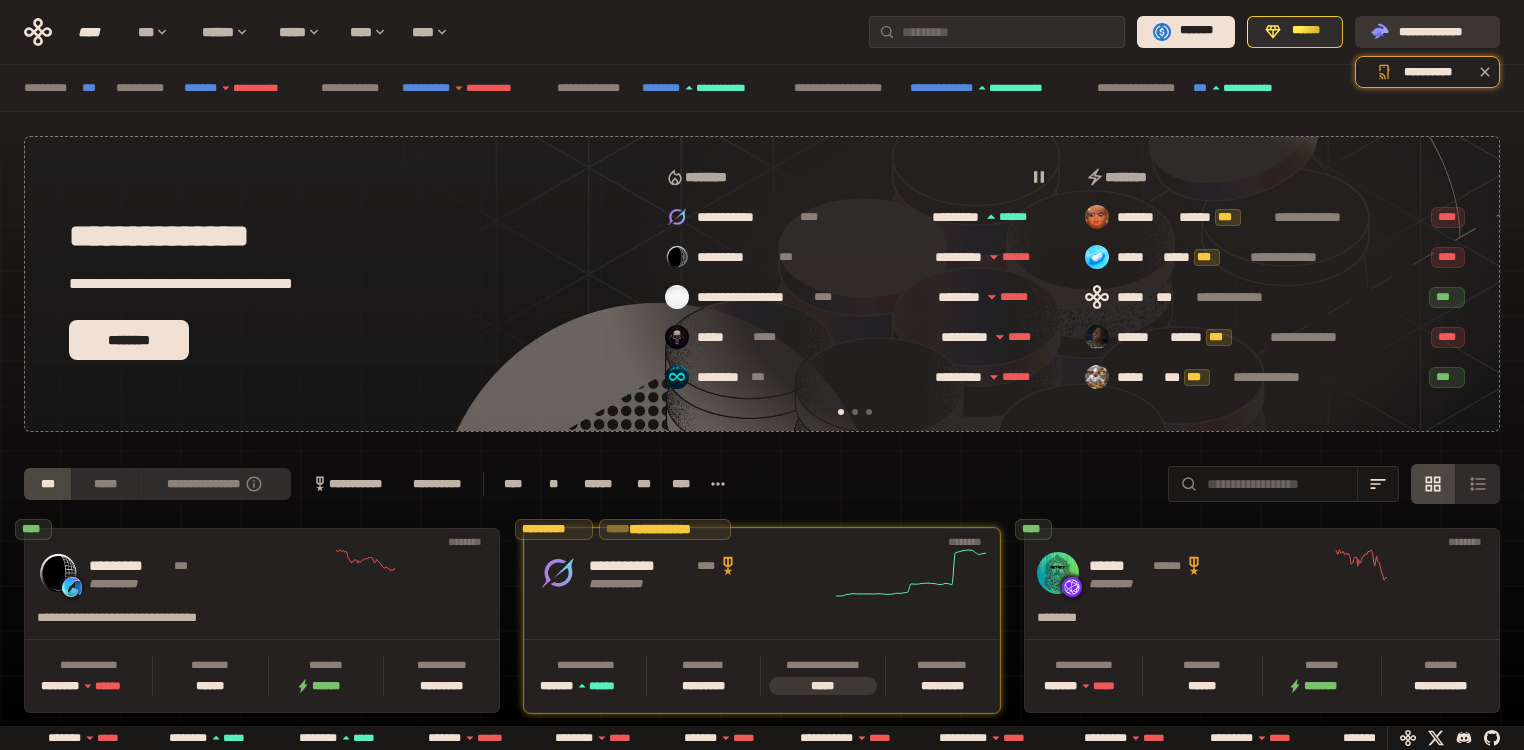 click on "**********" at bounding box center [1441, 31] 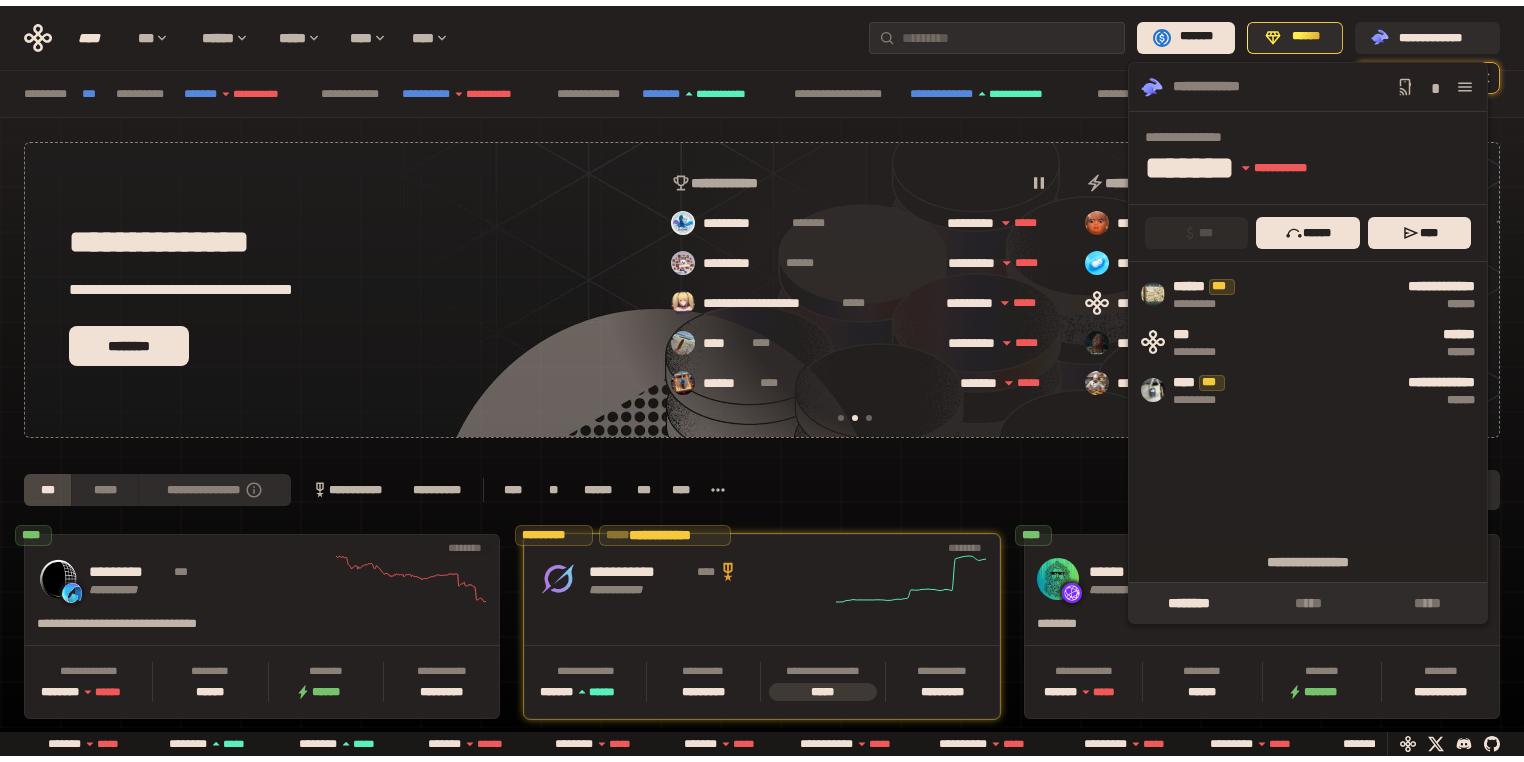 scroll, scrollTop: 0, scrollLeft: 436, axis: horizontal 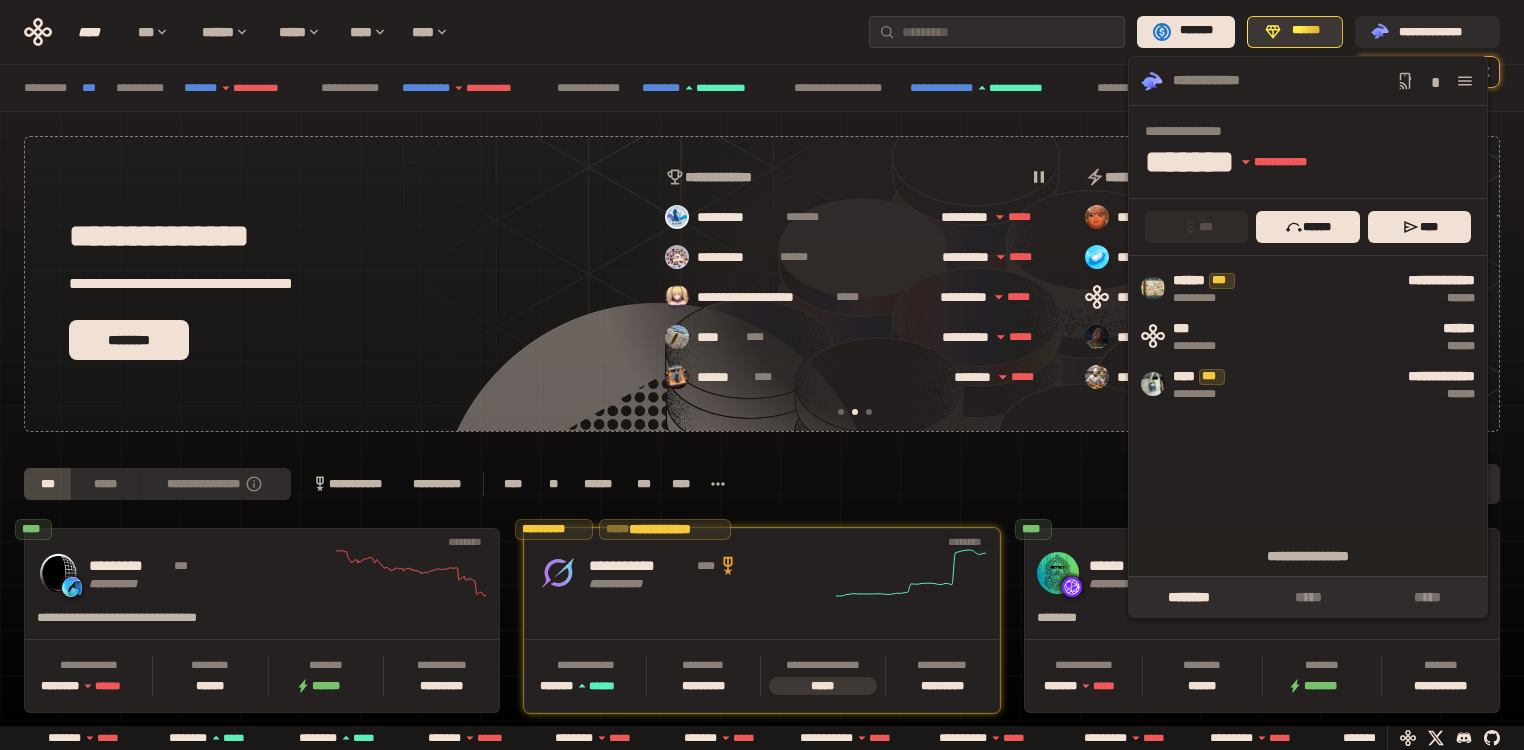 click 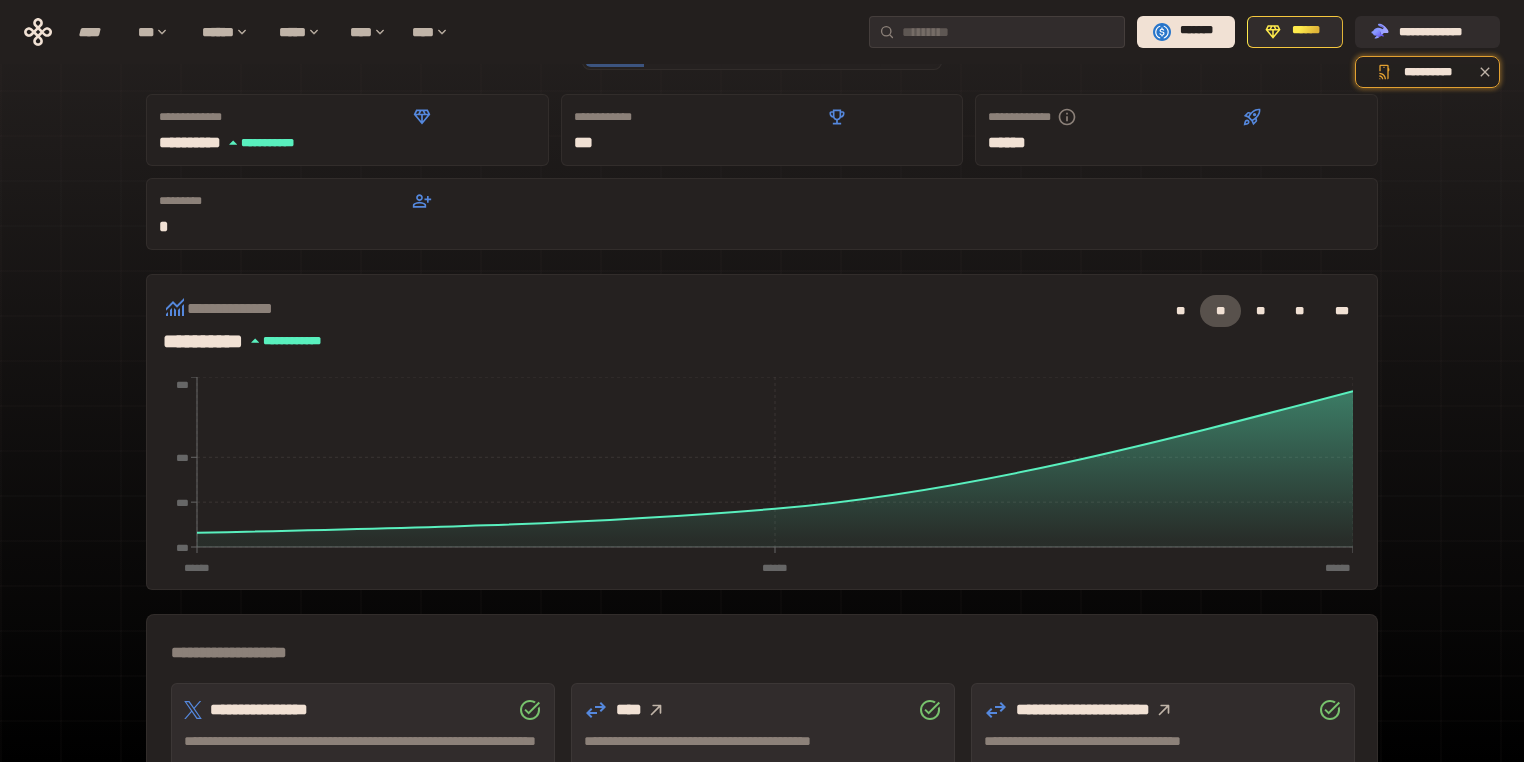 scroll, scrollTop: 0, scrollLeft: 0, axis: both 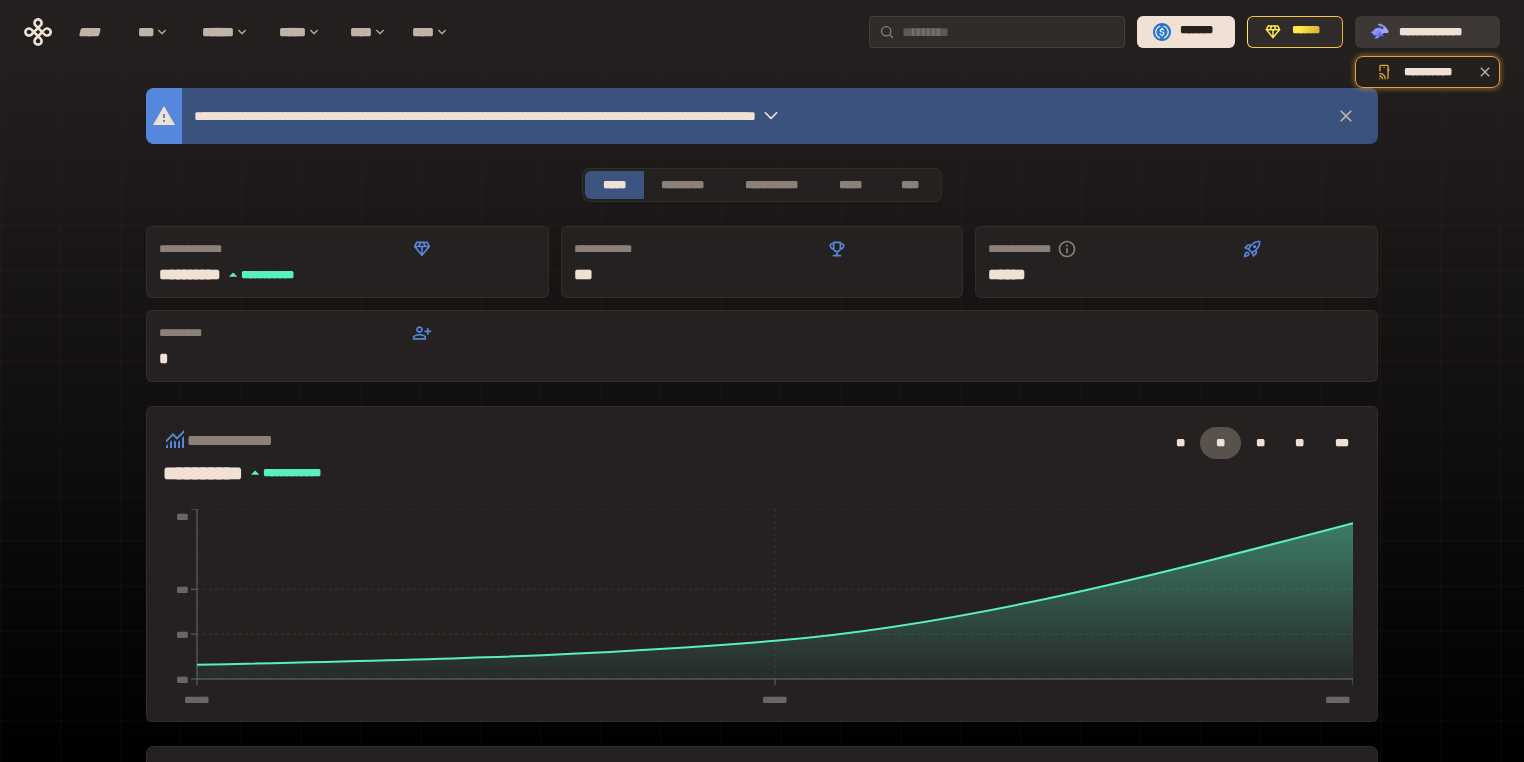 click on "**********" at bounding box center [1441, 31] 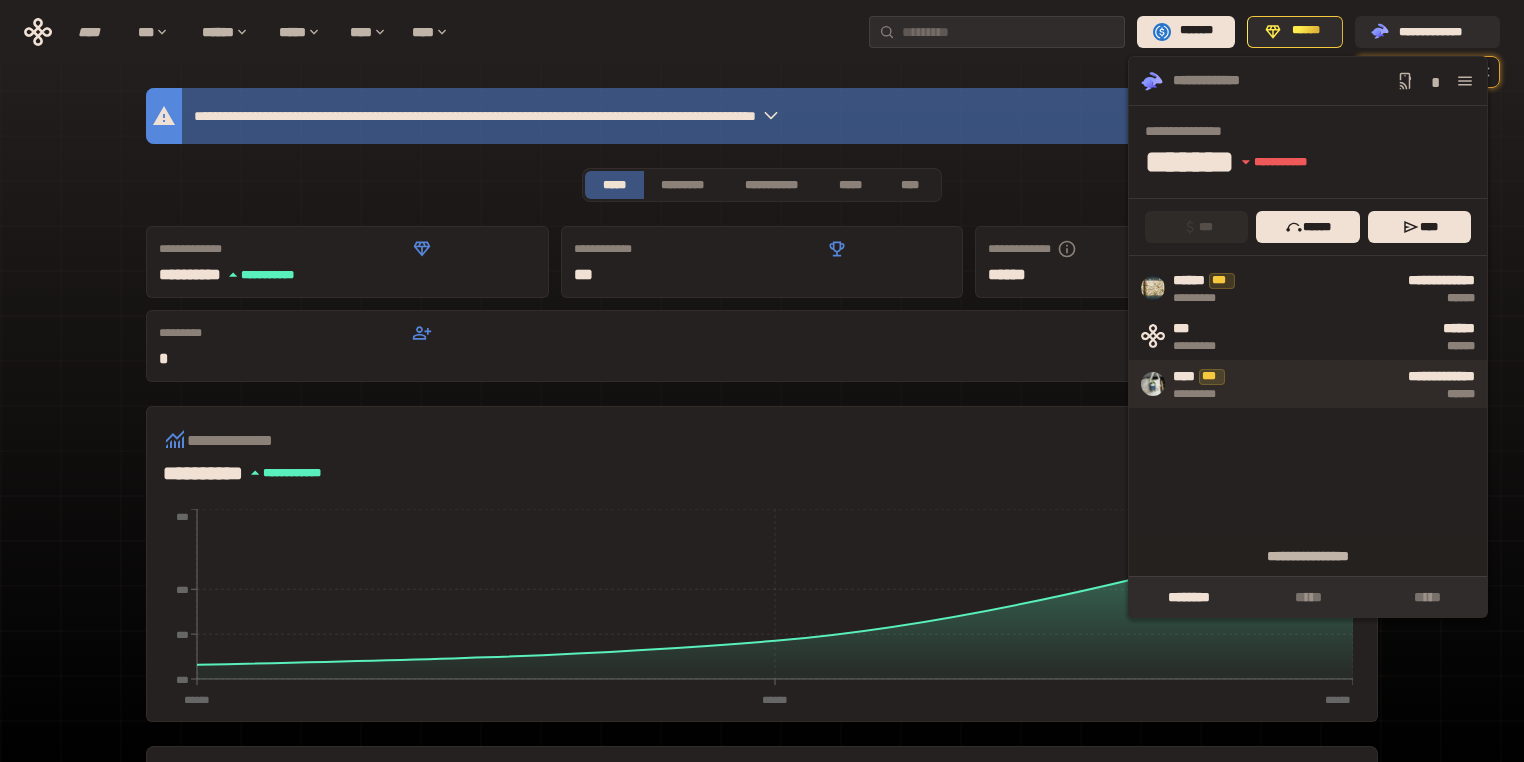click on "**********" at bounding box center [1362, 384] 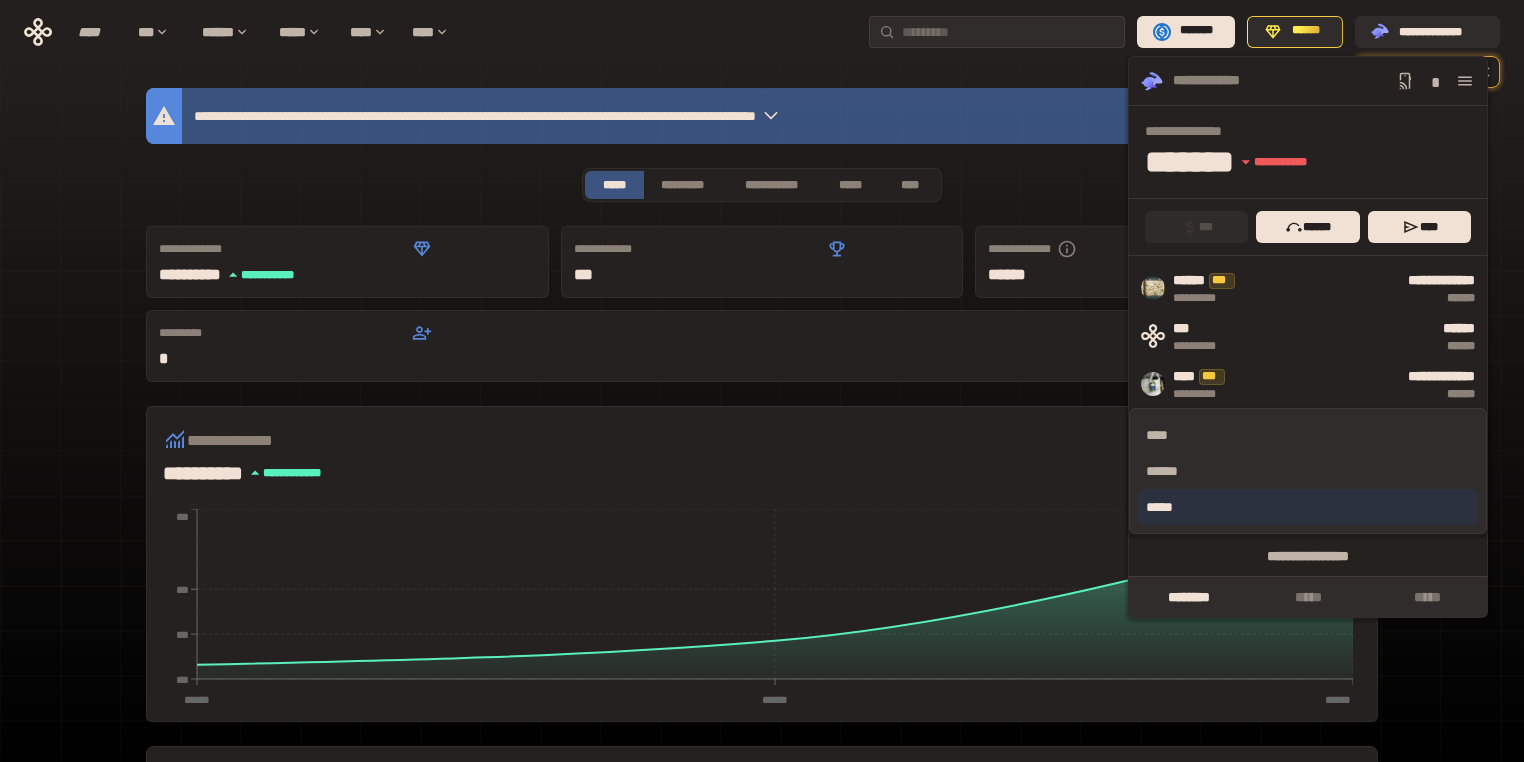 click on "*****" at bounding box center [1308, 507] 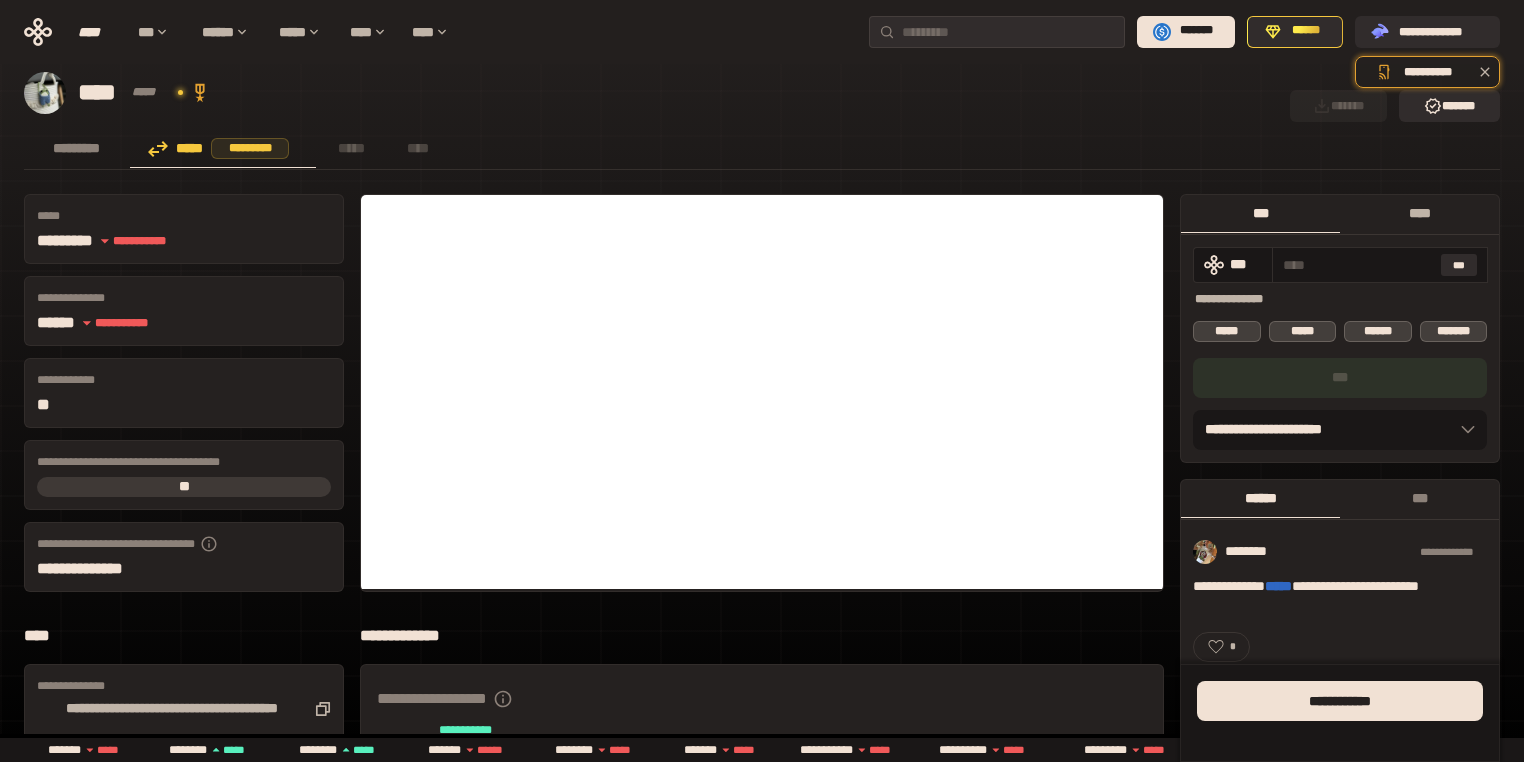 click on "****" at bounding box center [1419, 213] 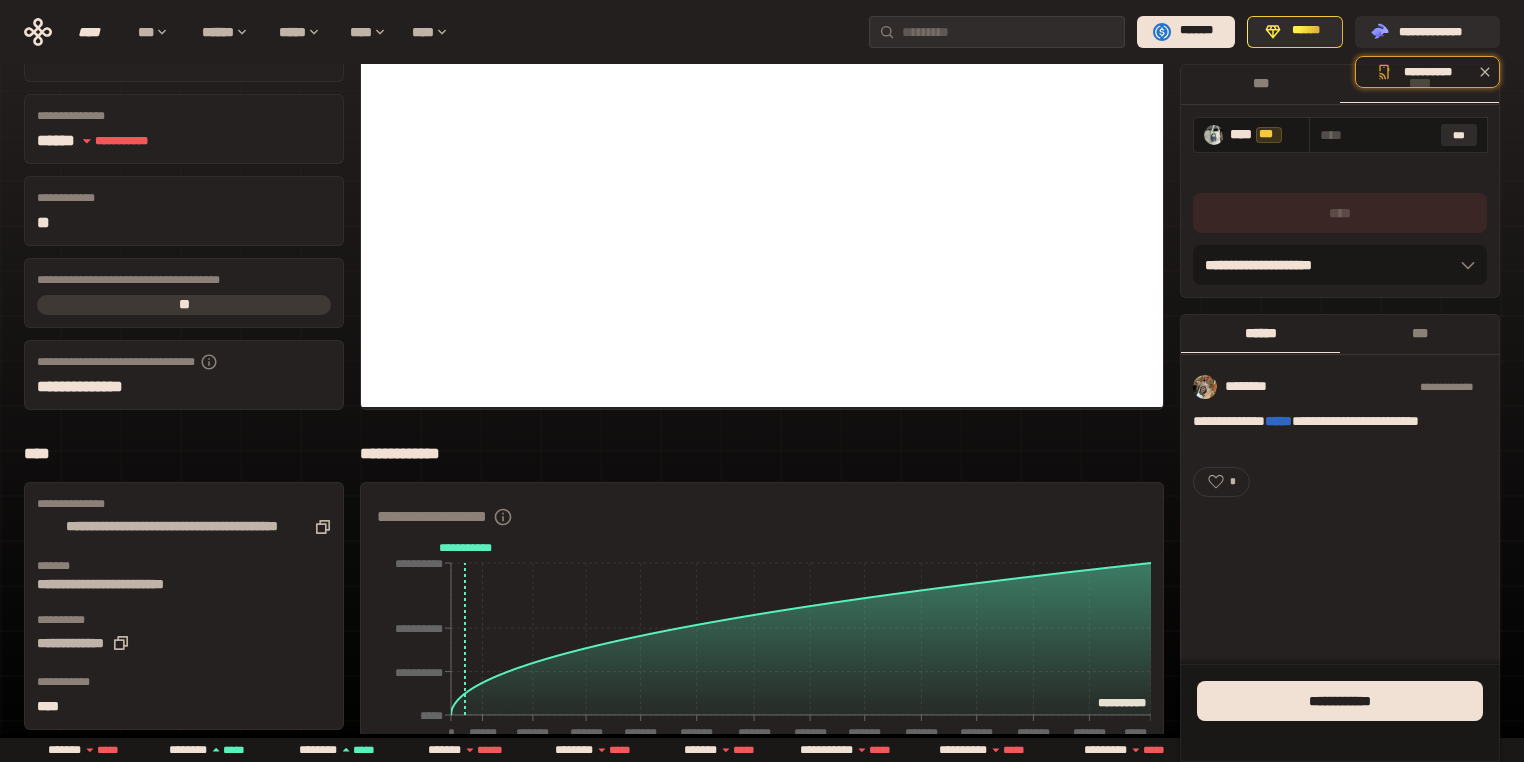 scroll, scrollTop: 0, scrollLeft: 0, axis: both 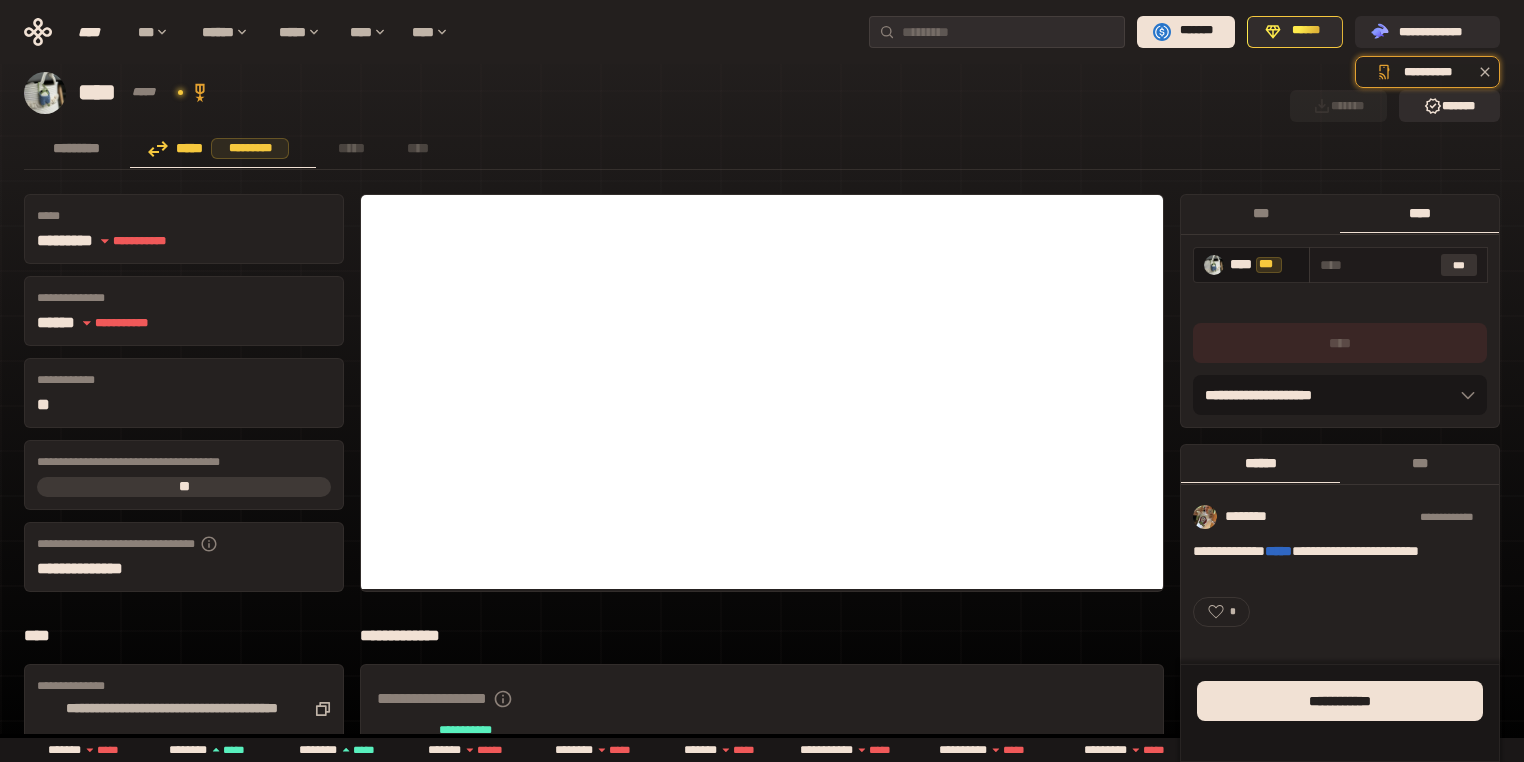 click on "***" at bounding box center [1459, 265] 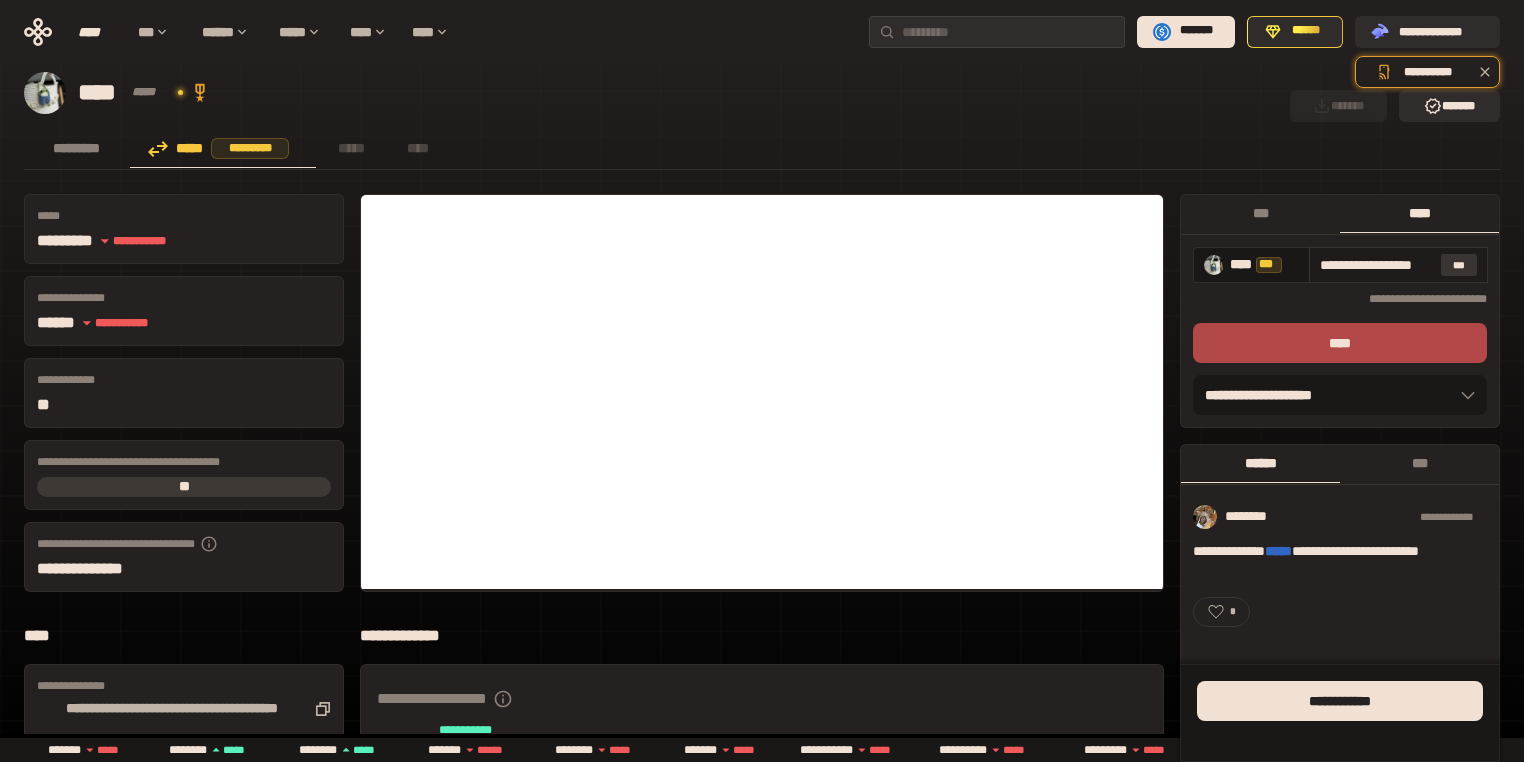 click on "***" at bounding box center (1459, 265) 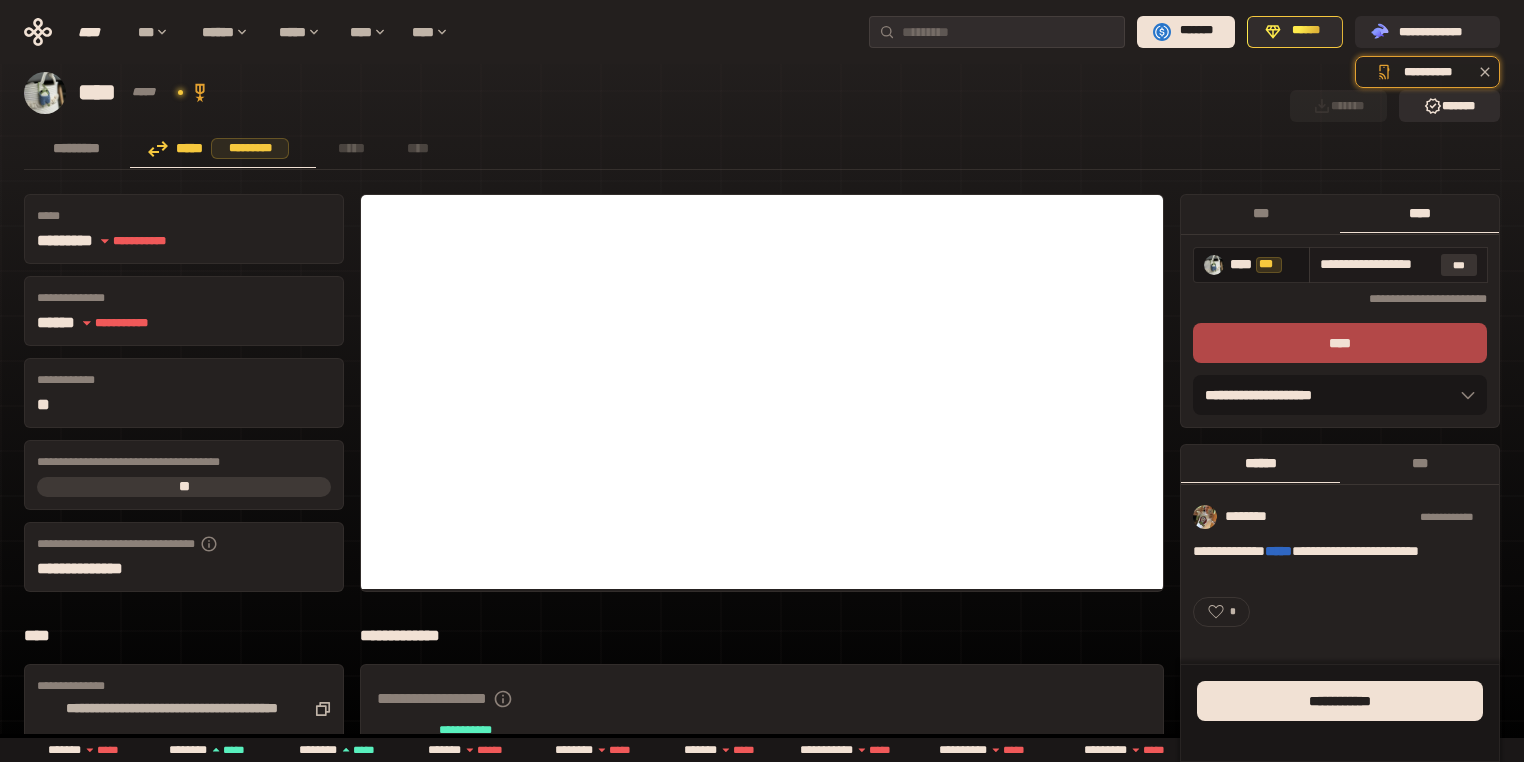 click on "***" at bounding box center [1459, 265] 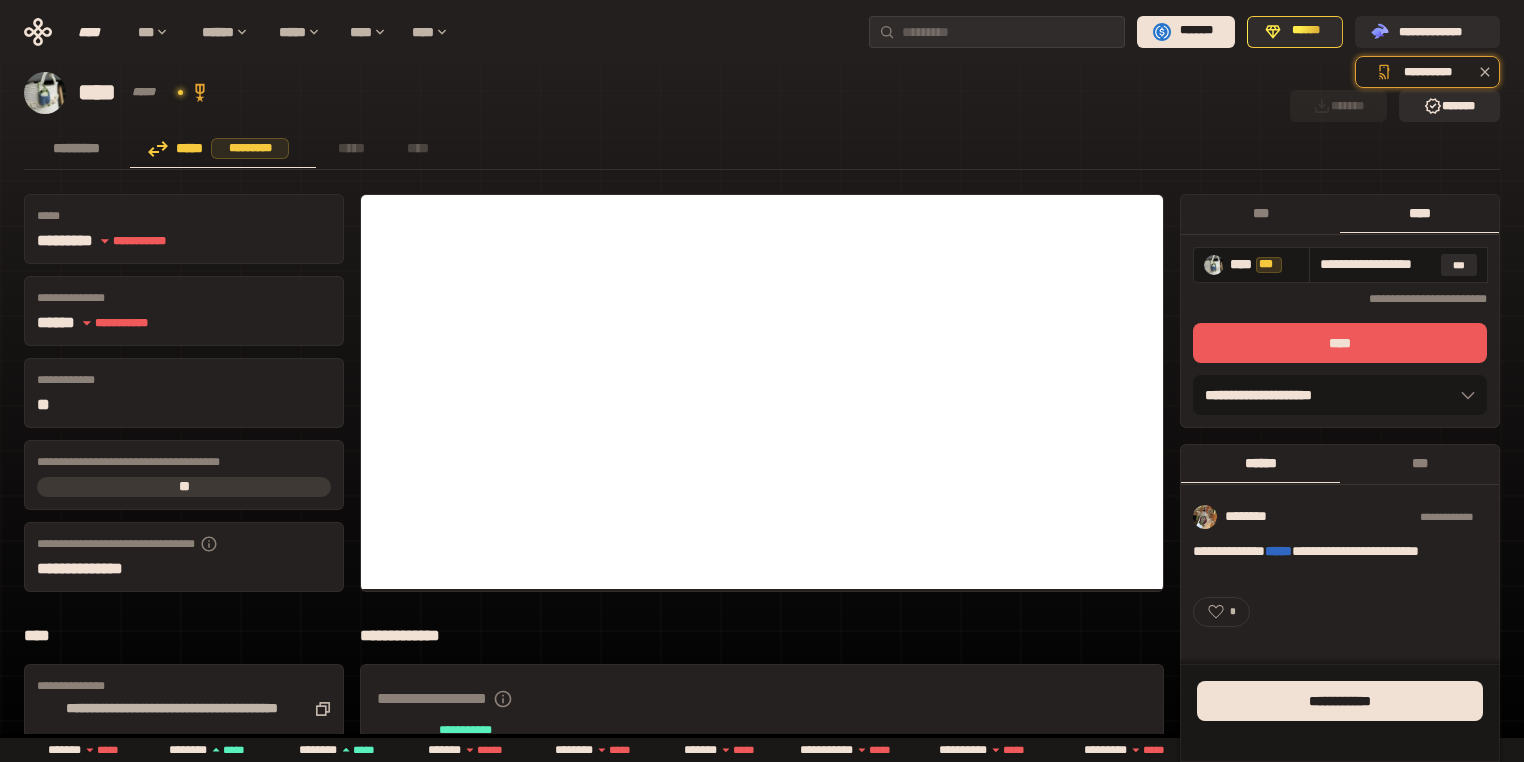click on "****" at bounding box center [1340, 343] 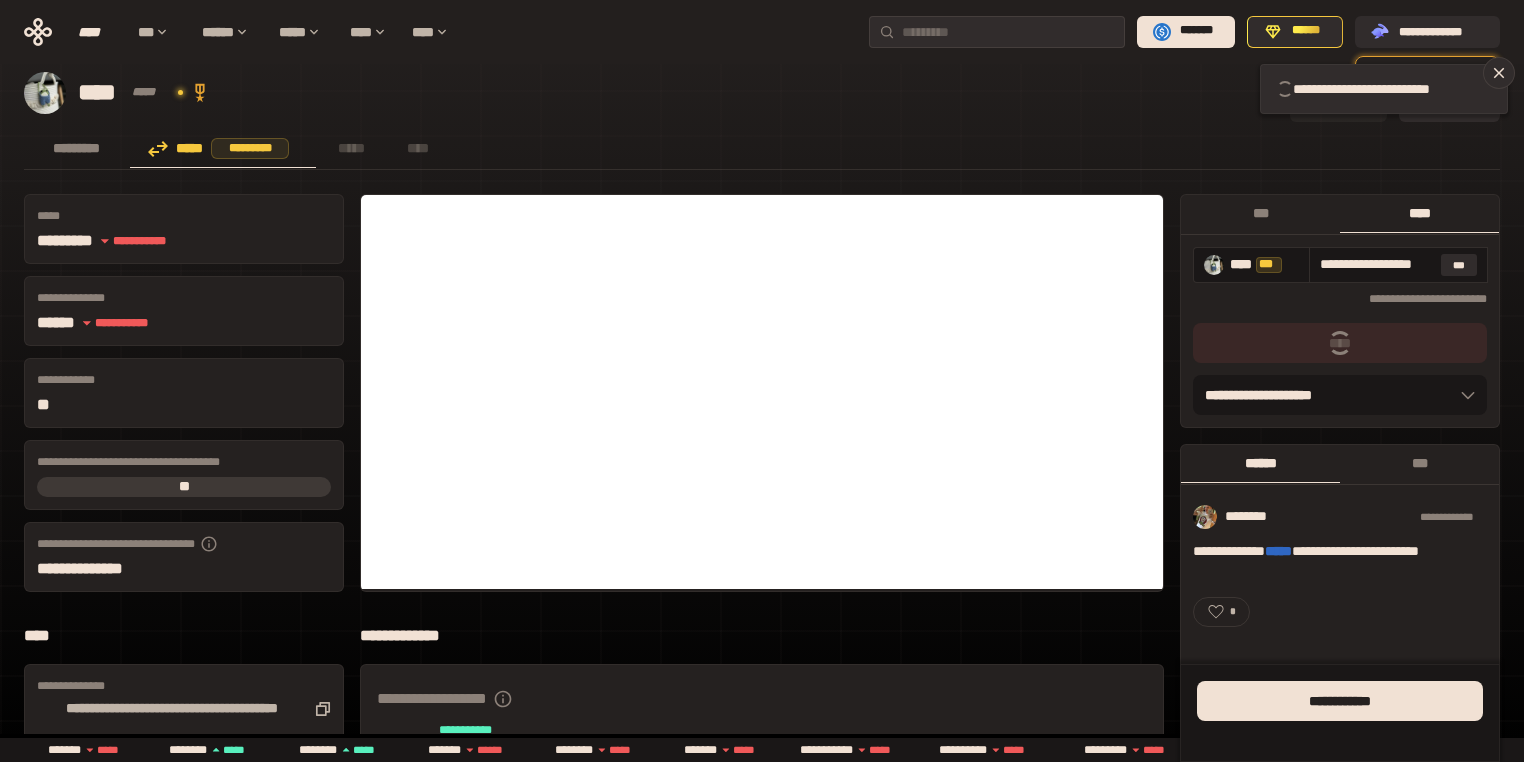 type 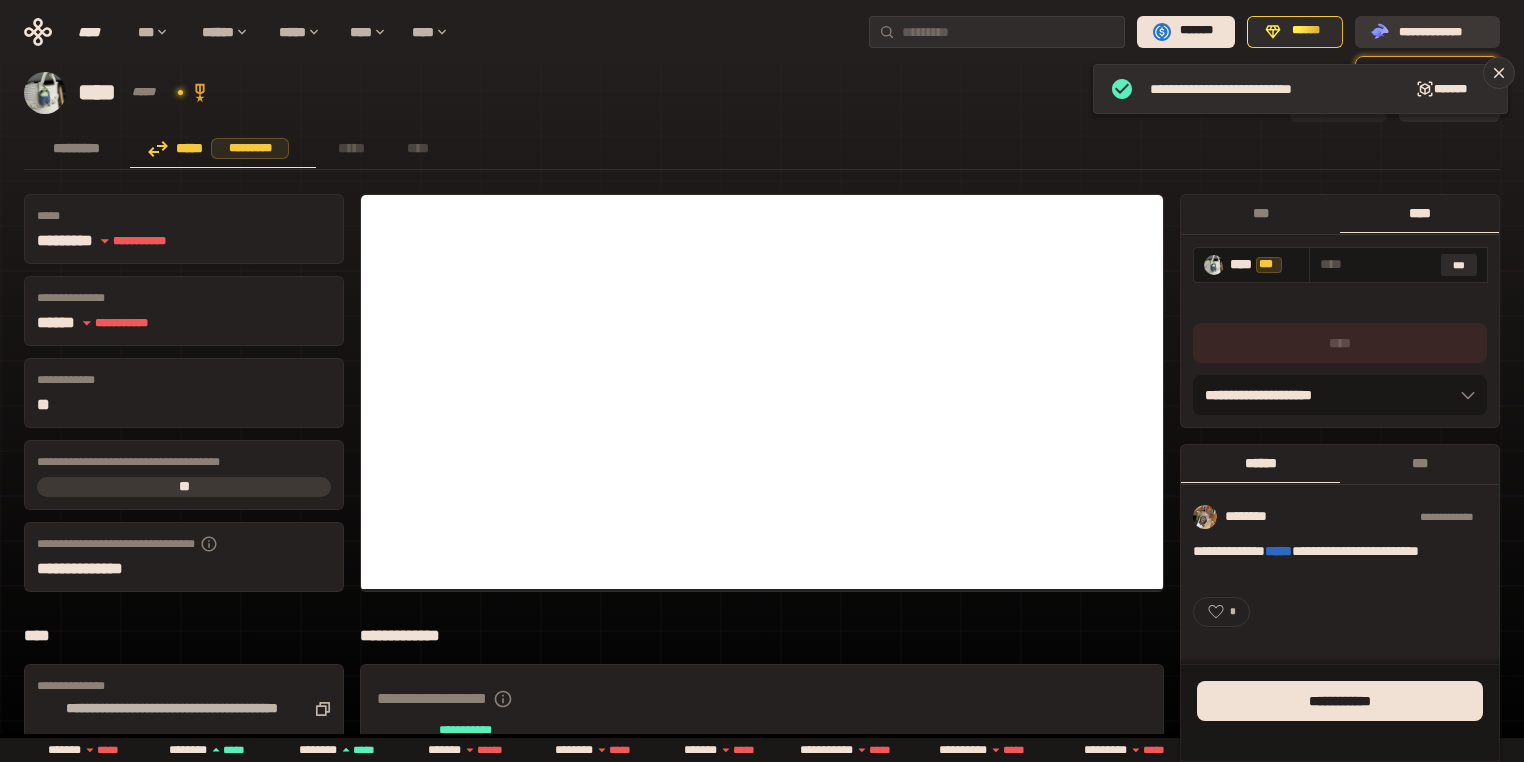 click on "**********" at bounding box center (1441, 31) 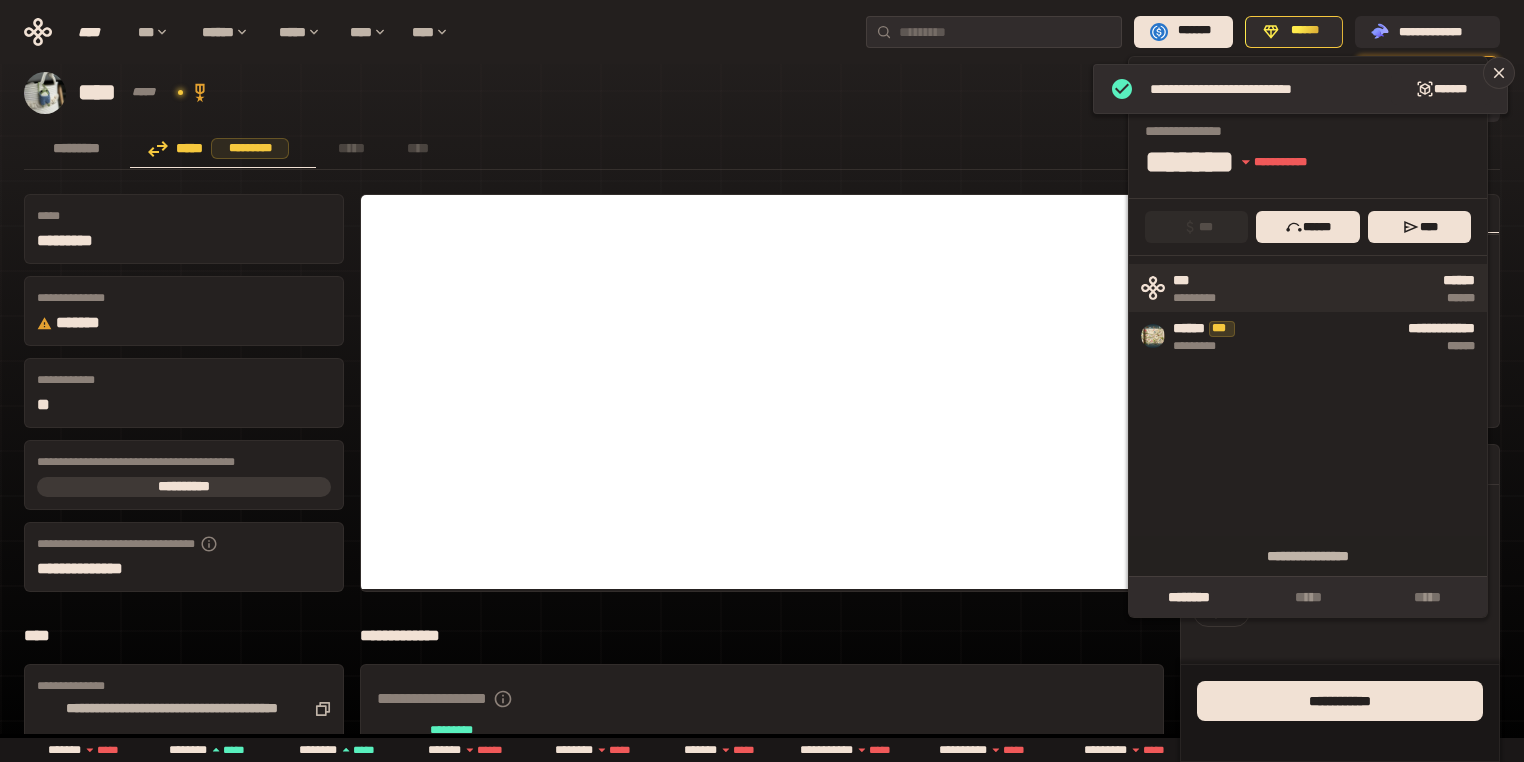 click on "******" at bounding box center [1369, 346] 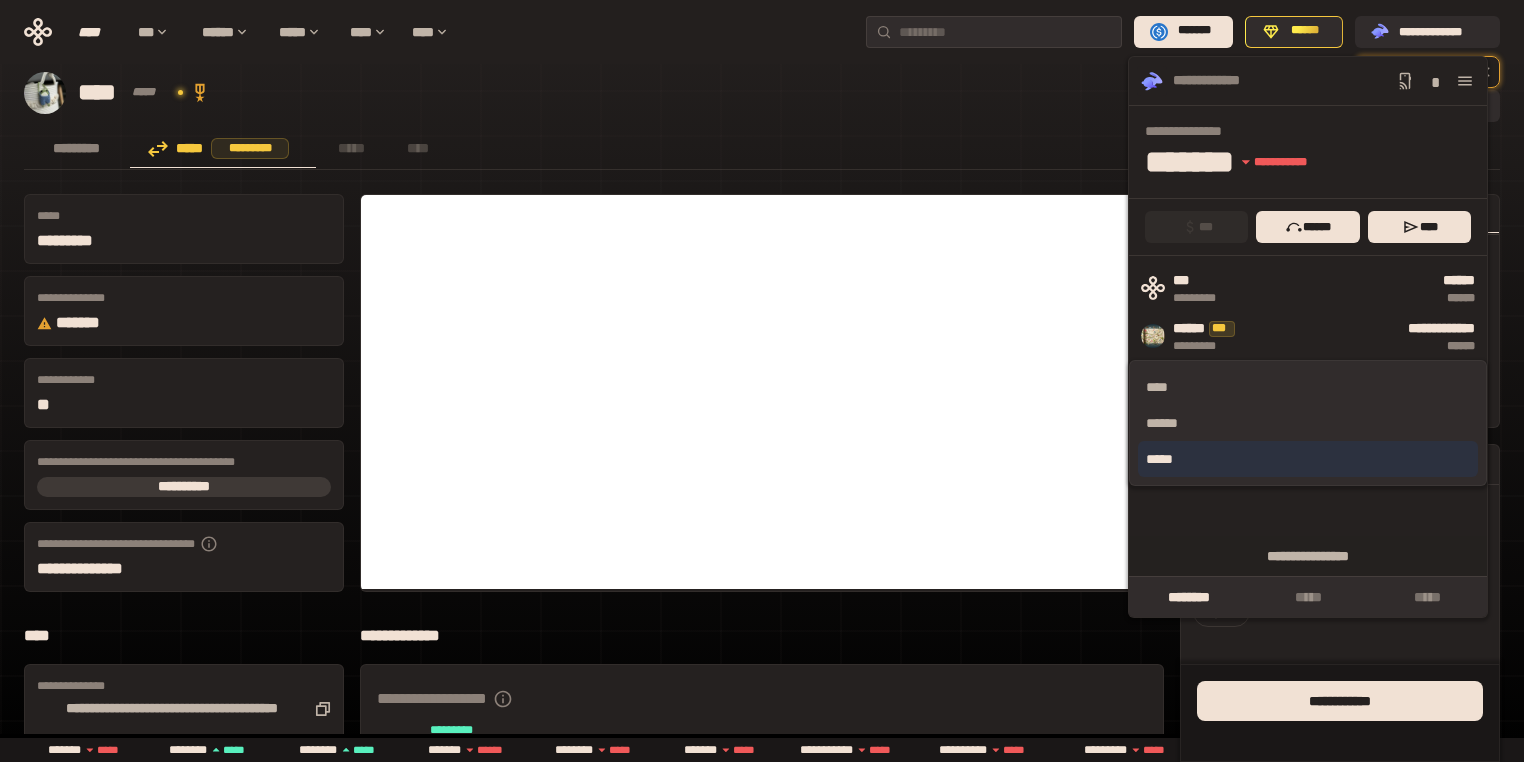 click on "*****" at bounding box center (1308, 459) 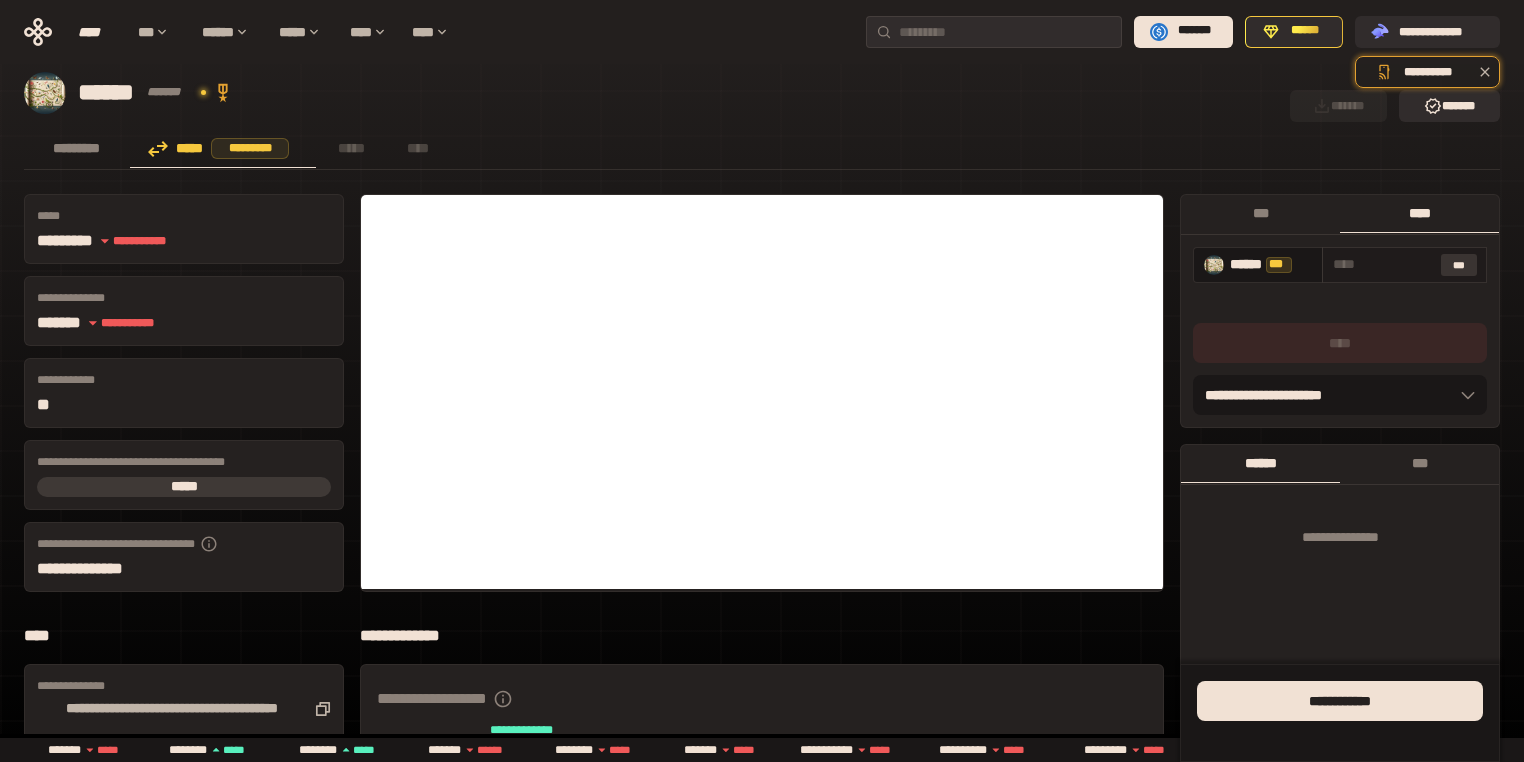 click on "***" at bounding box center (1459, 265) 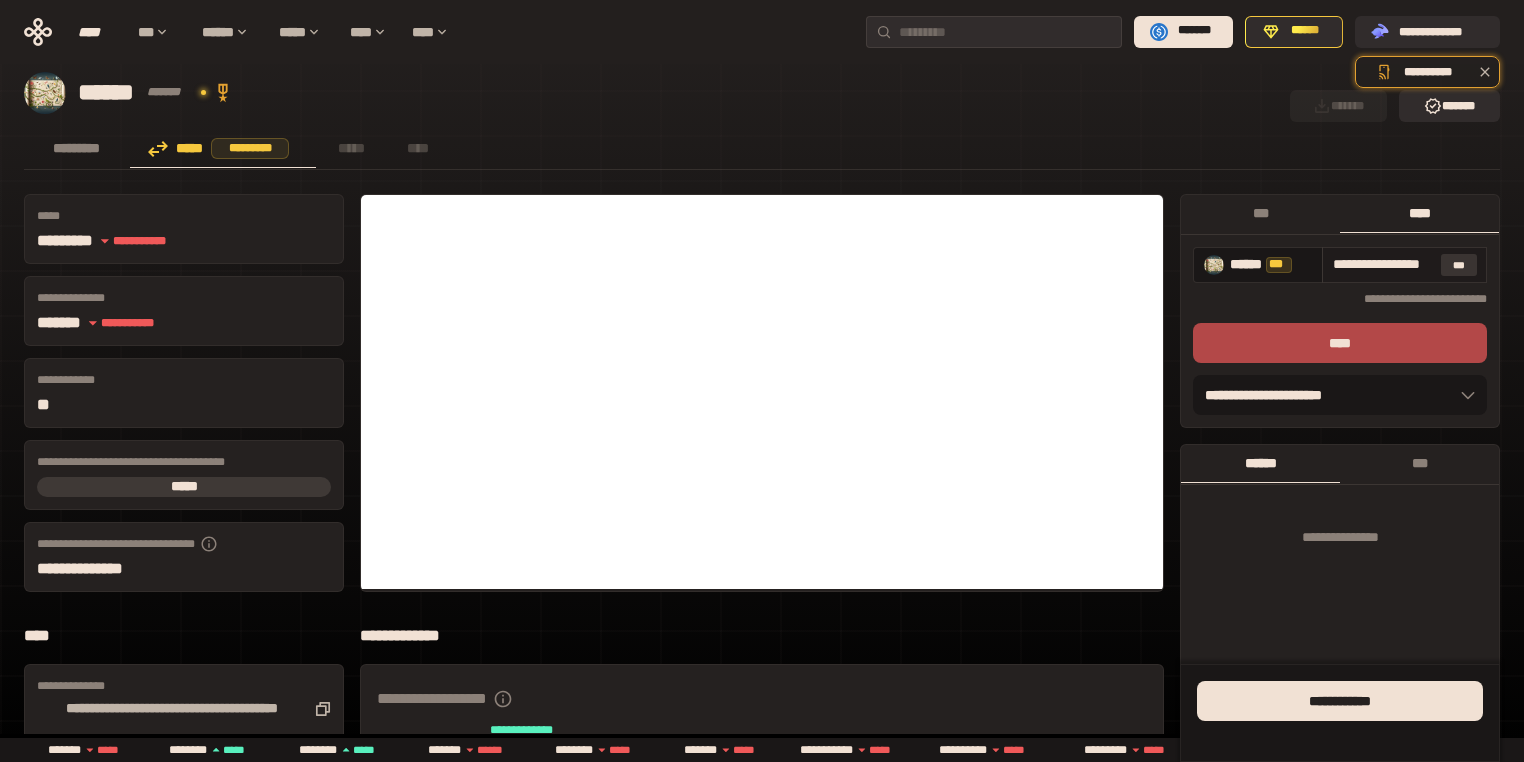 click on "***" at bounding box center [1459, 265] 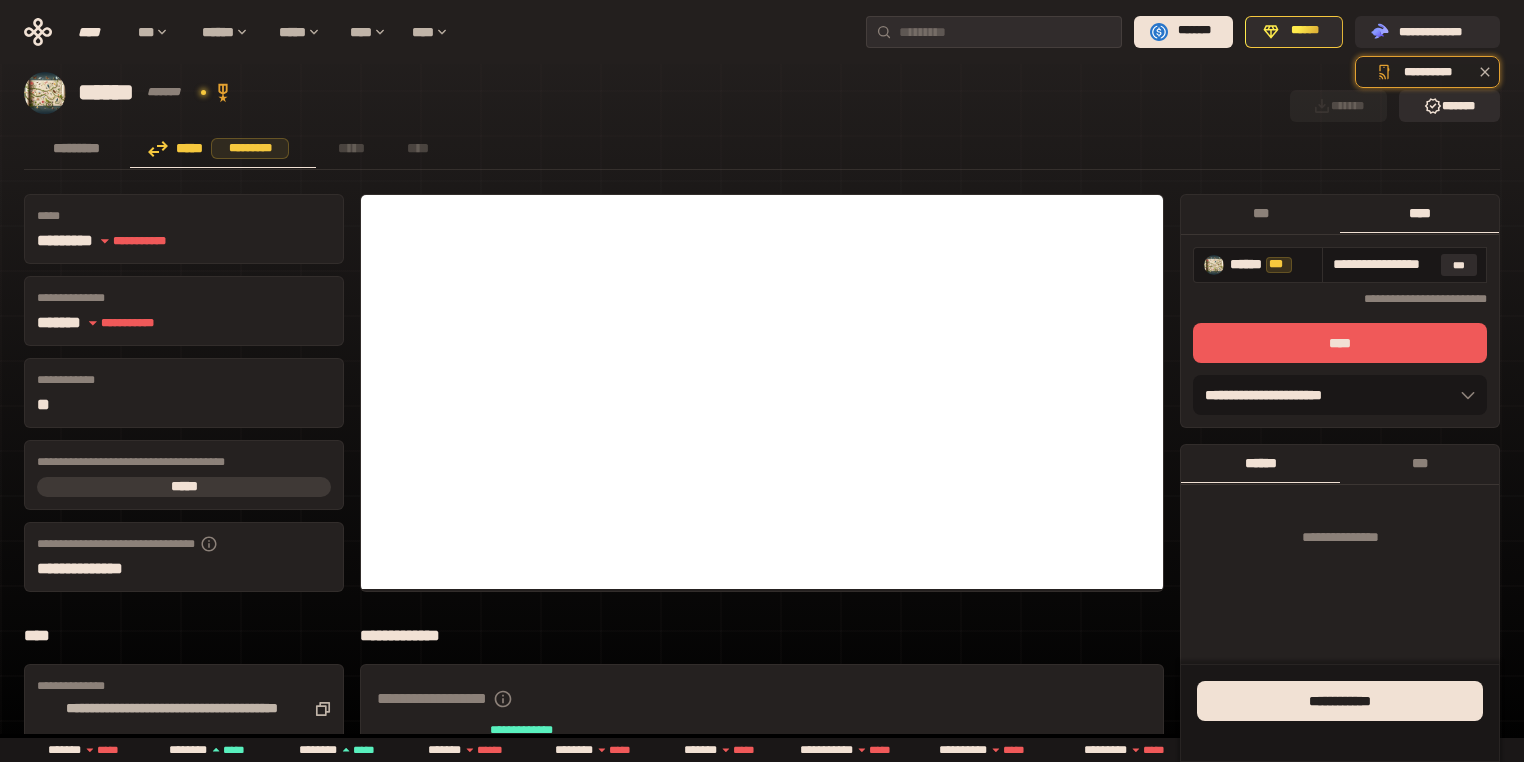 click on "****" at bounding box center (1340, 343) 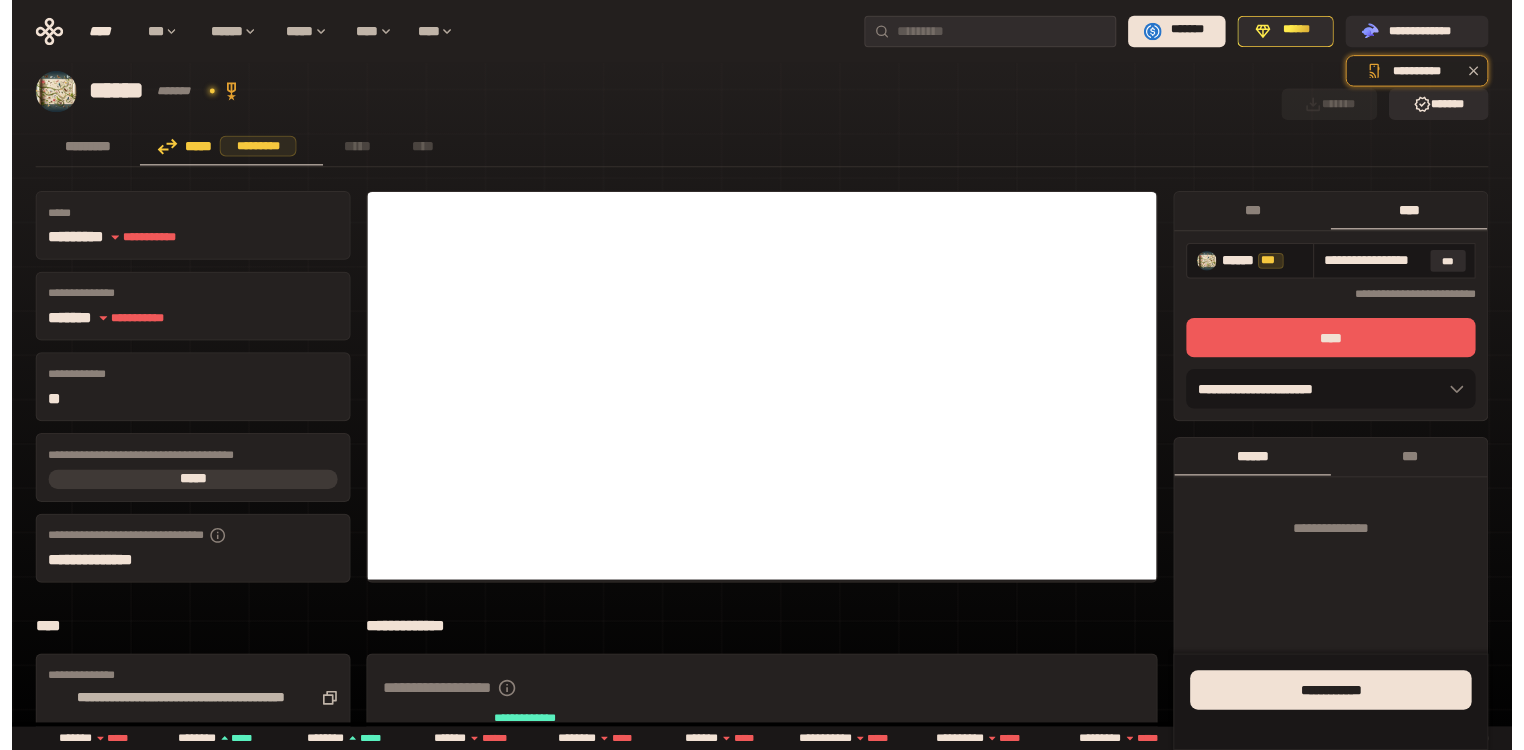 scroll, scrollTop: 0, scrollLeft: 0, axis: both 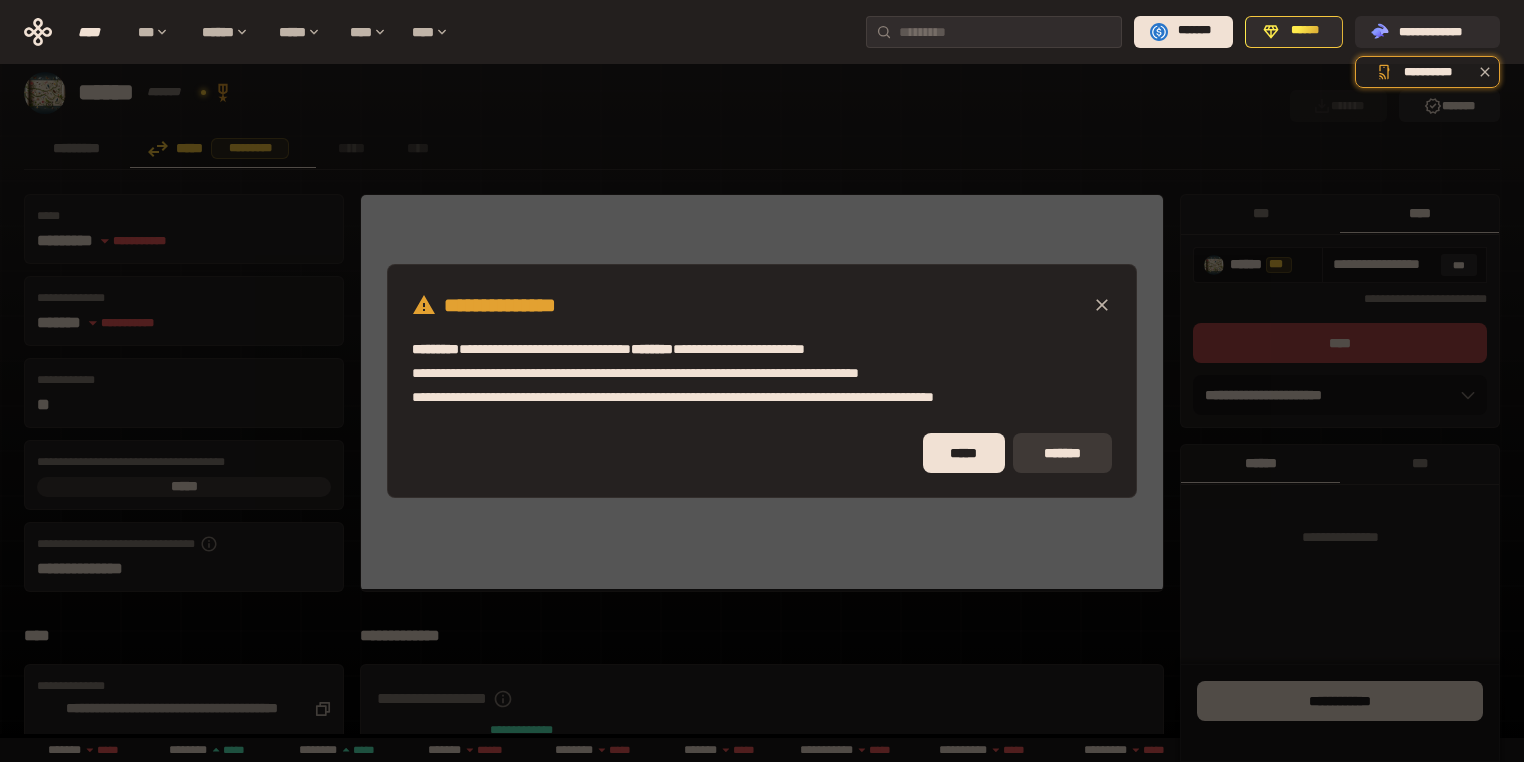 click on "*******" at bounding box center [1062, 453] 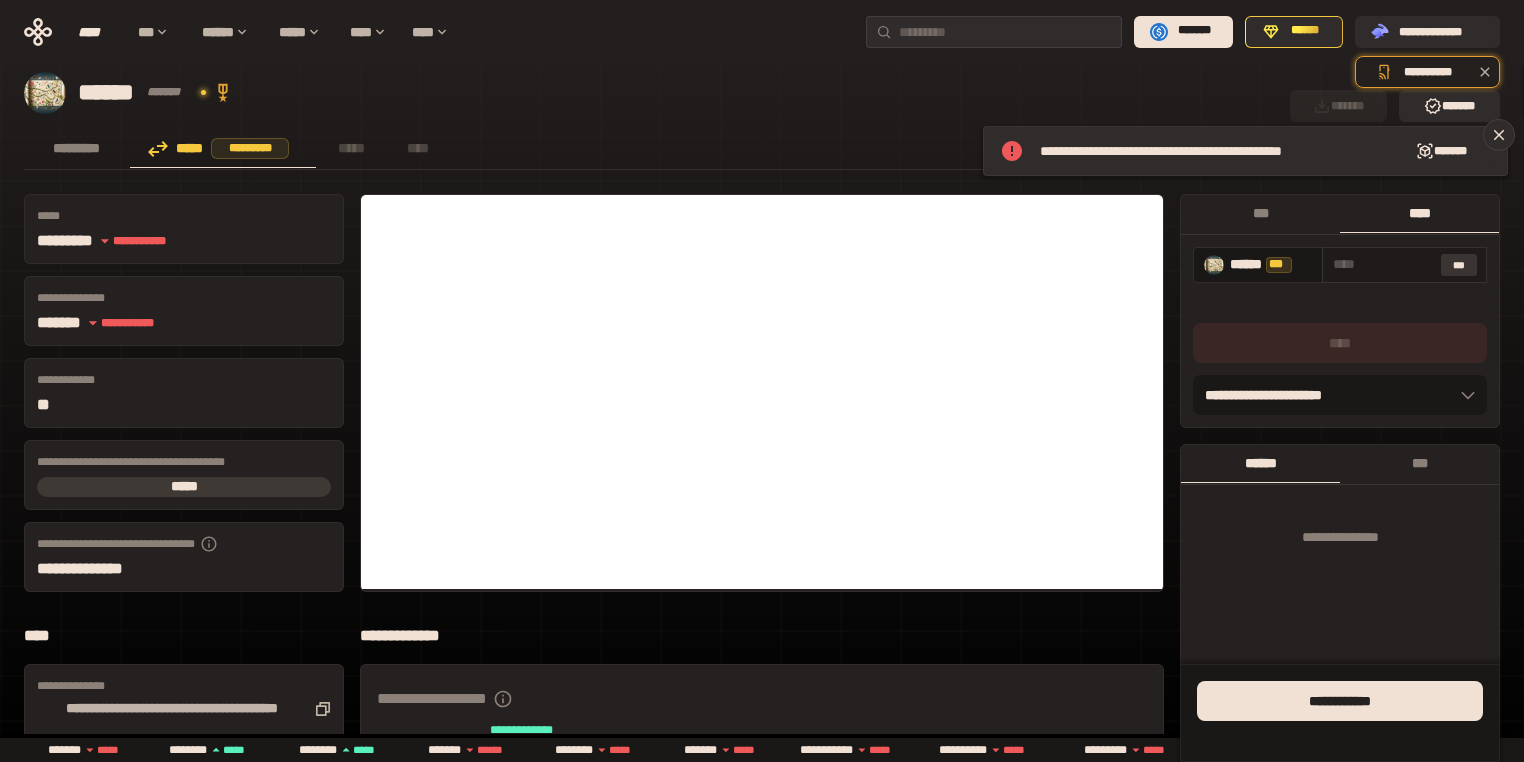 click on "***" at bounding box center (1459, 265) 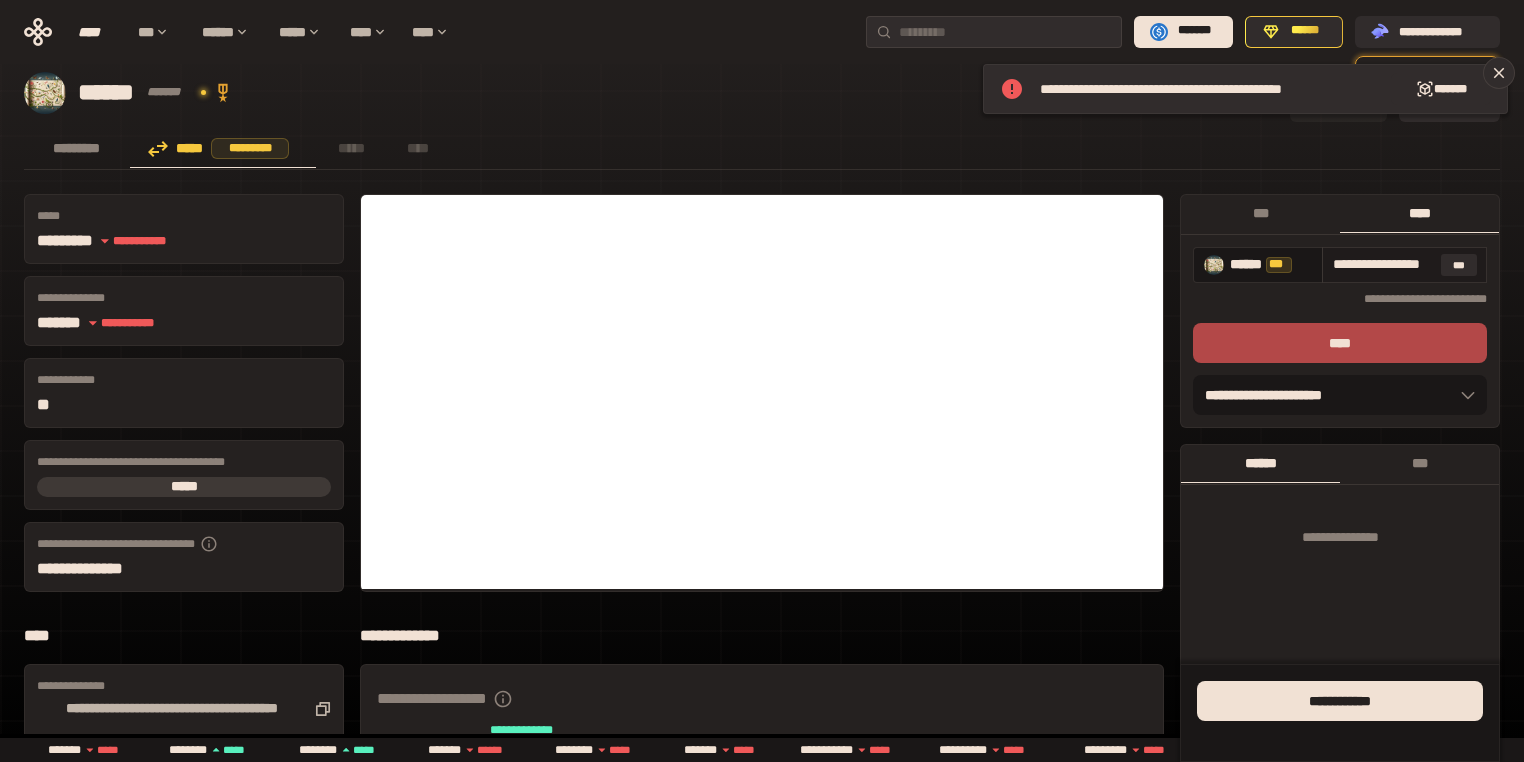 drag, startPoint x: 1365, startPoint y: 262, endPoint x: 1528, endPoint y: 592, distance: 368.06113 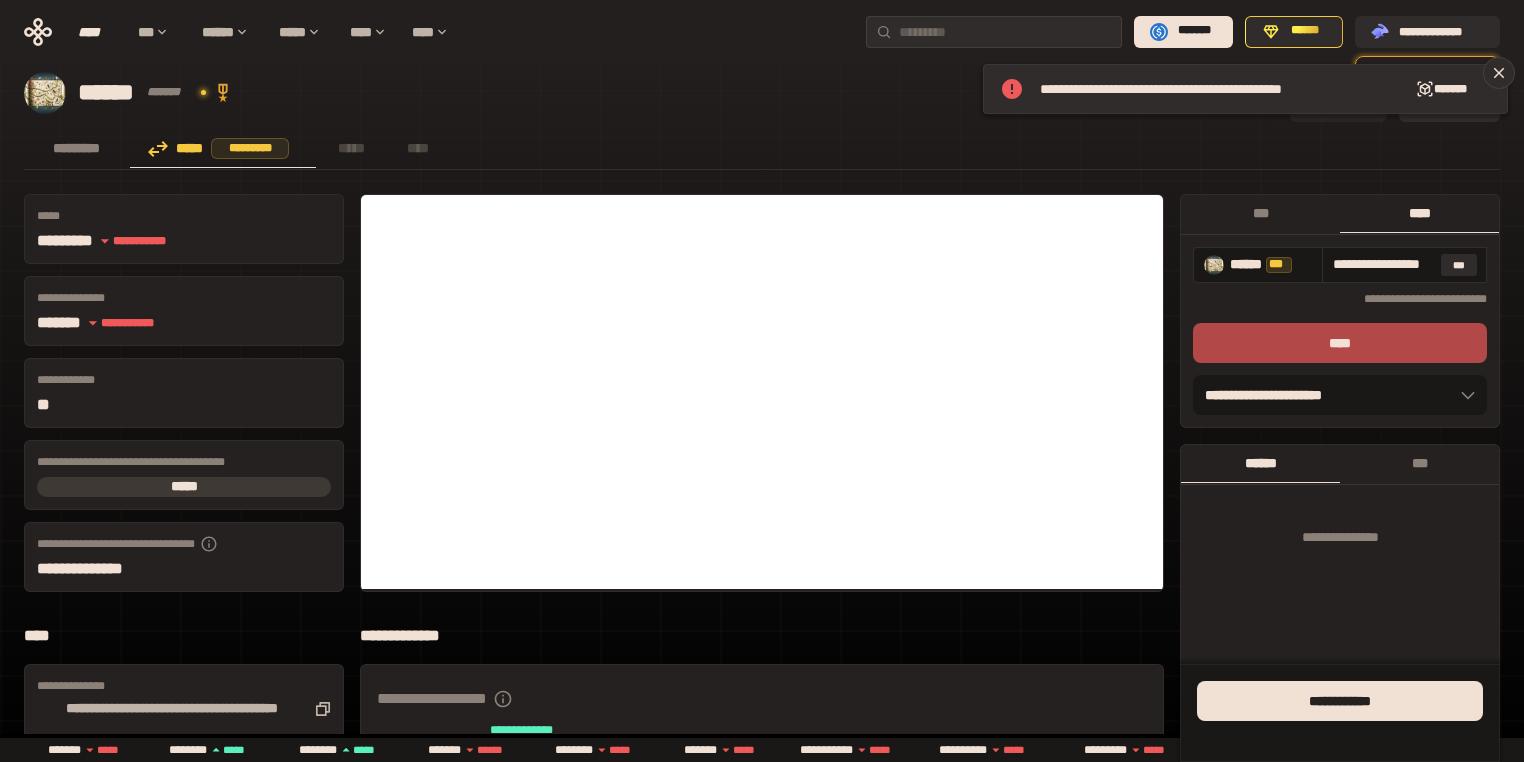 type on "**********" 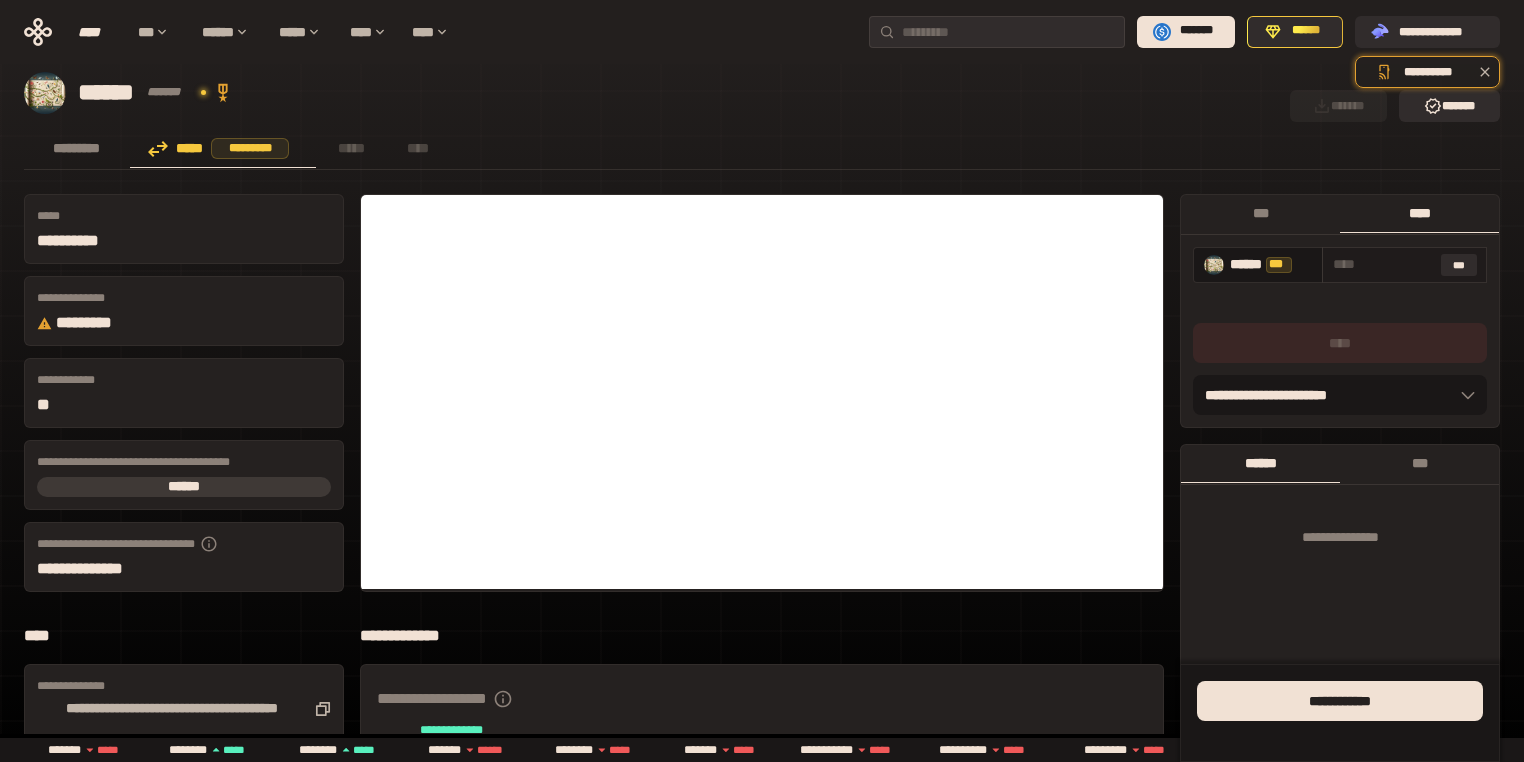 click at bounding box center [1383, 265] 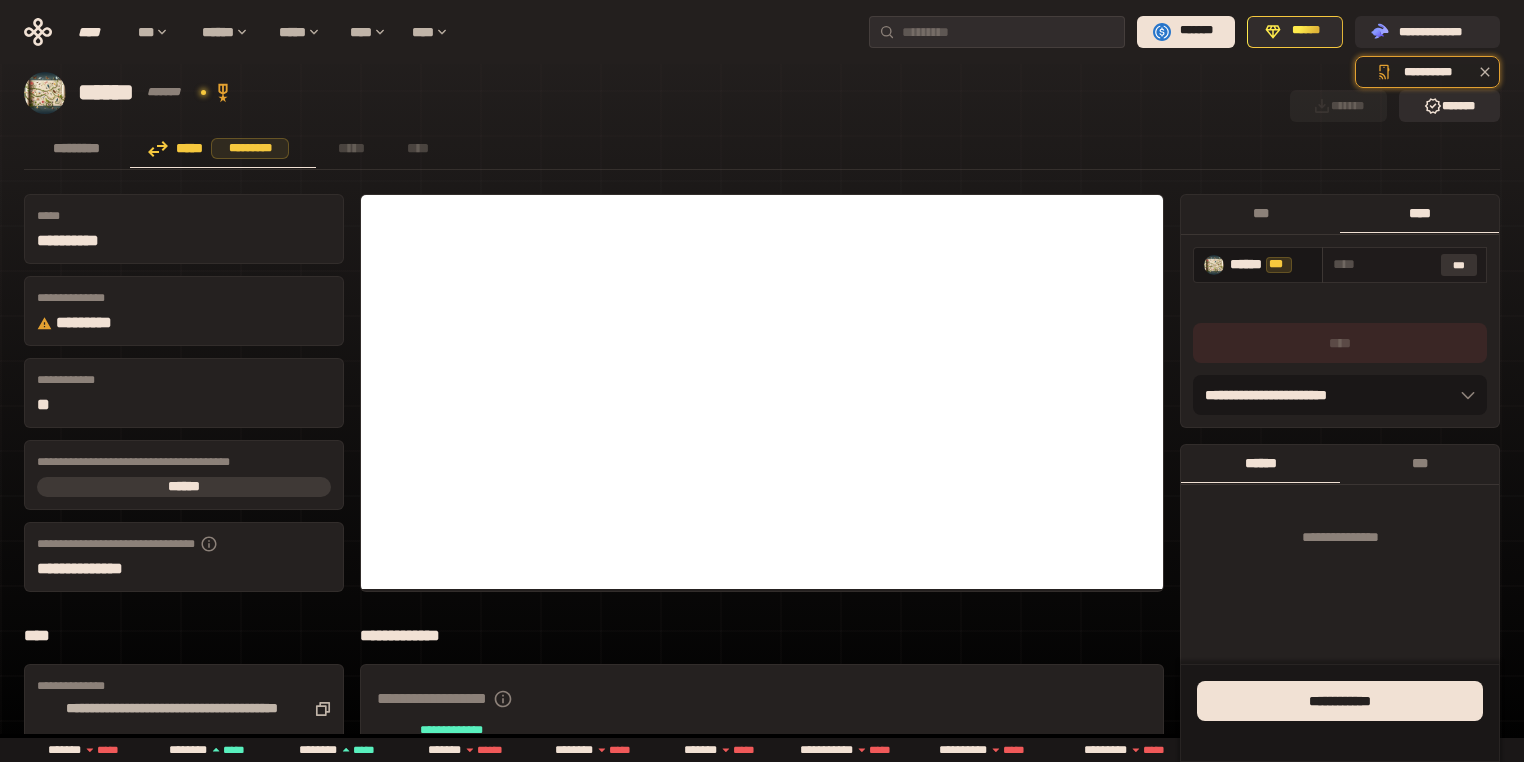 click on "***" at bounding box center [1459, 265] 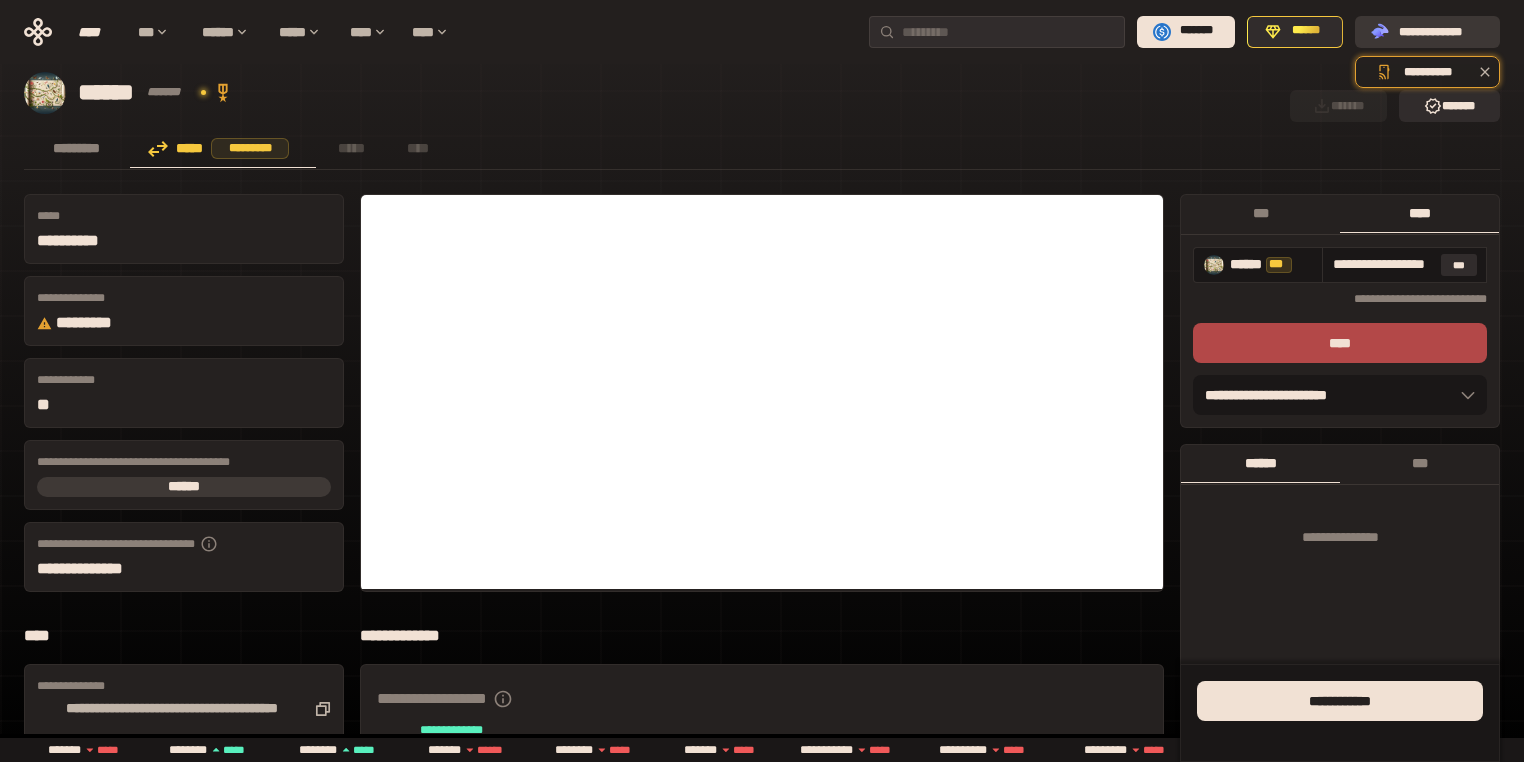 click on "**********" at bounding box center [1441, 31] 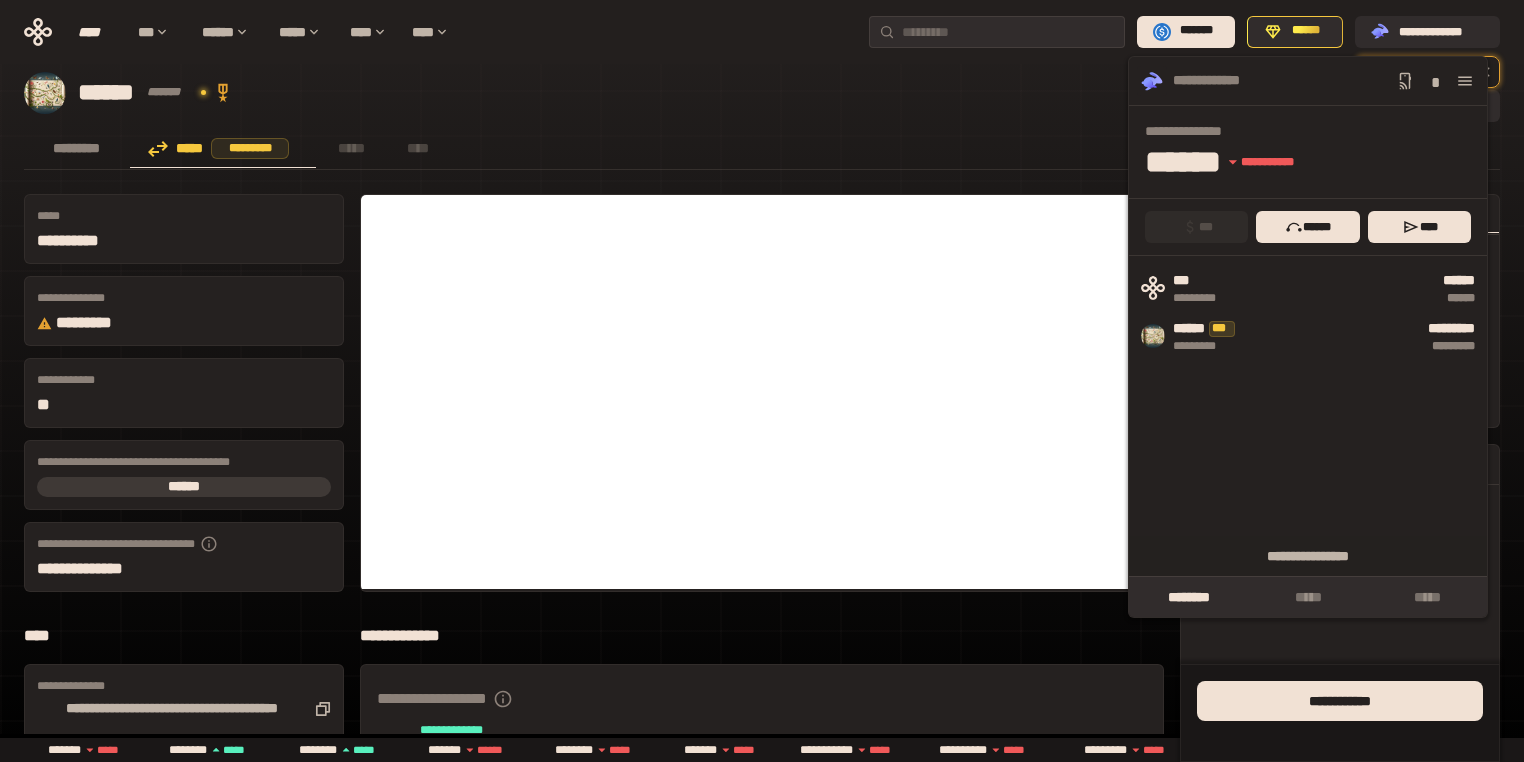 type 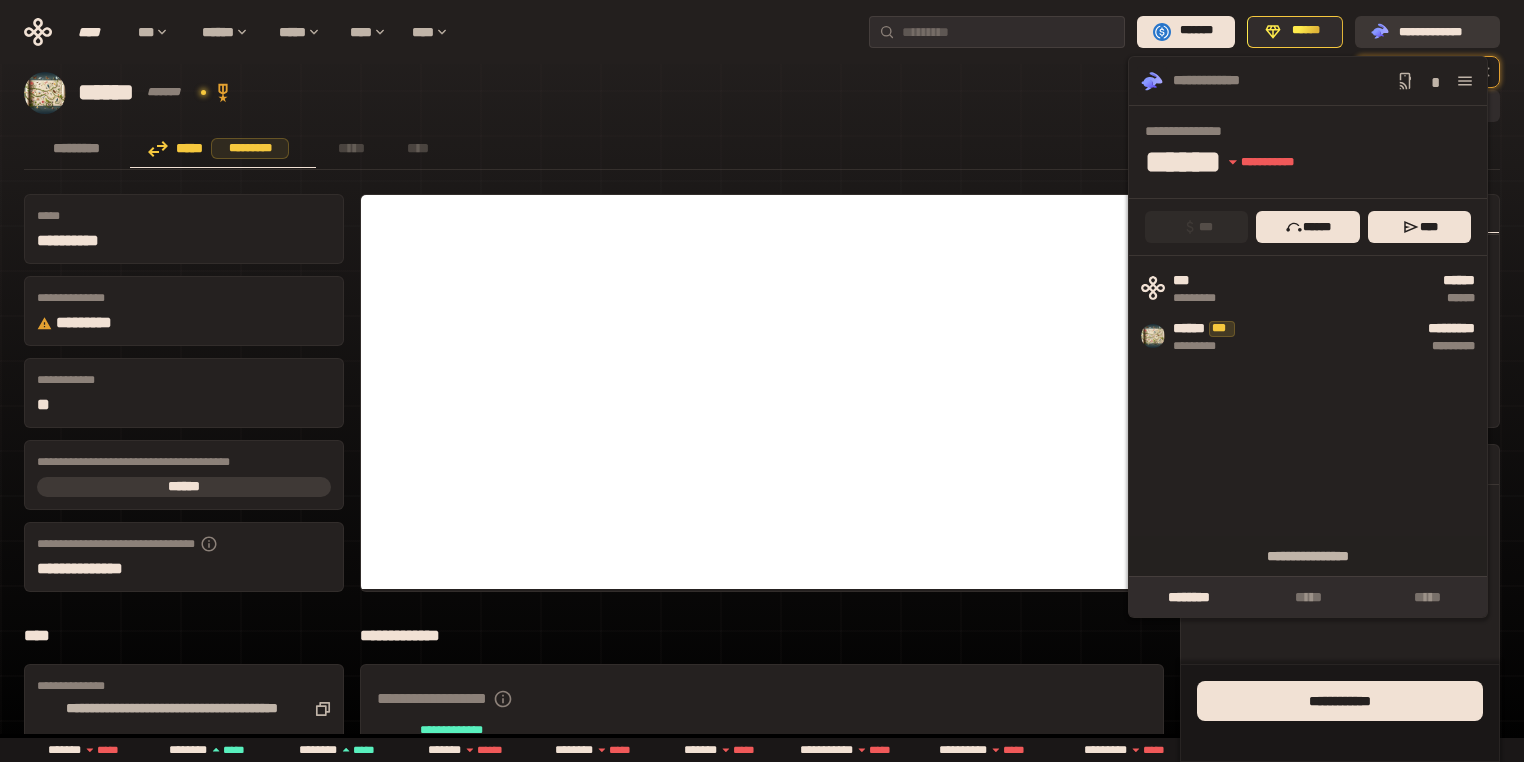 click on "**********" at bounding box center (1441, 31) 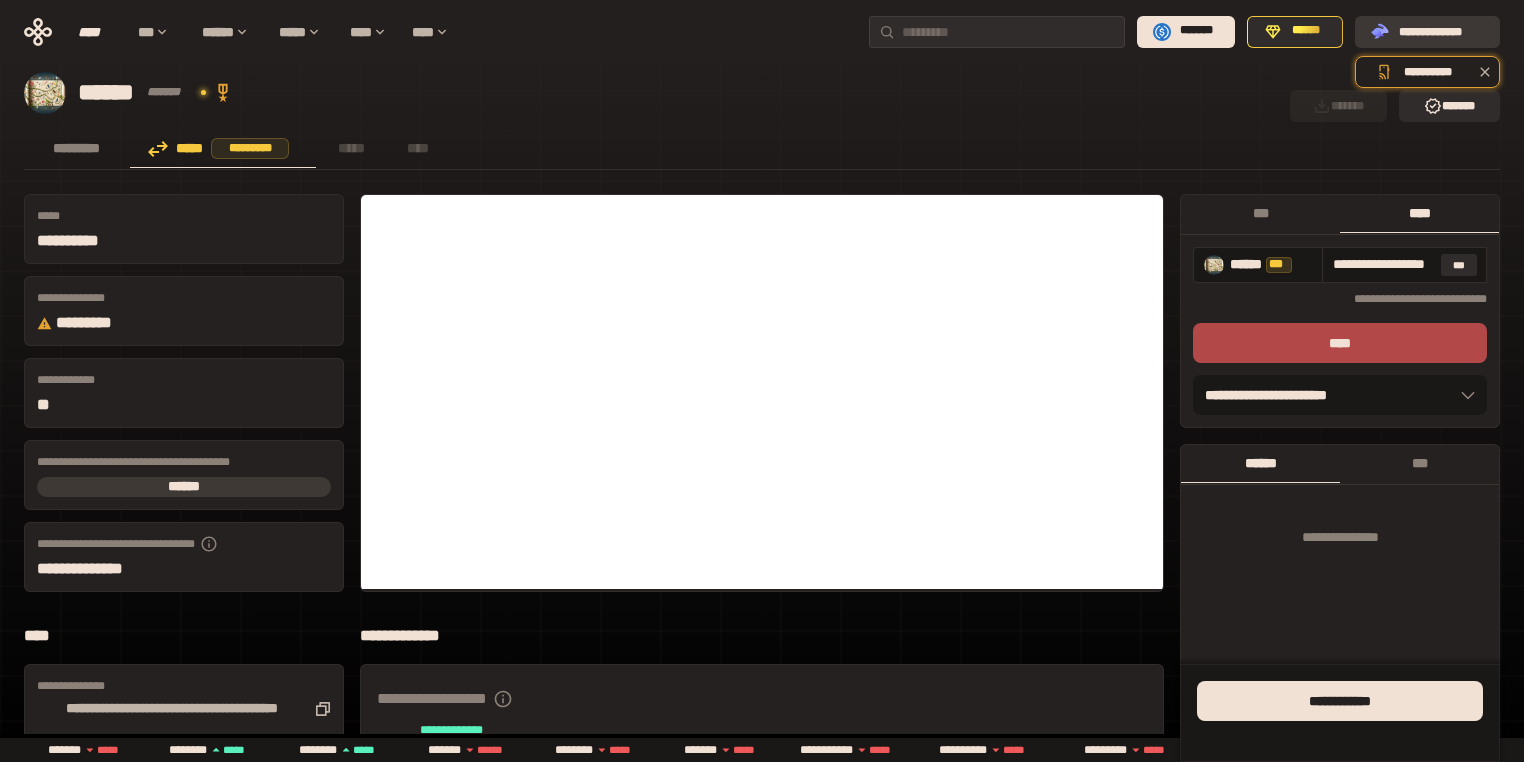 click on "**********" at bounding box center [1441, 31] 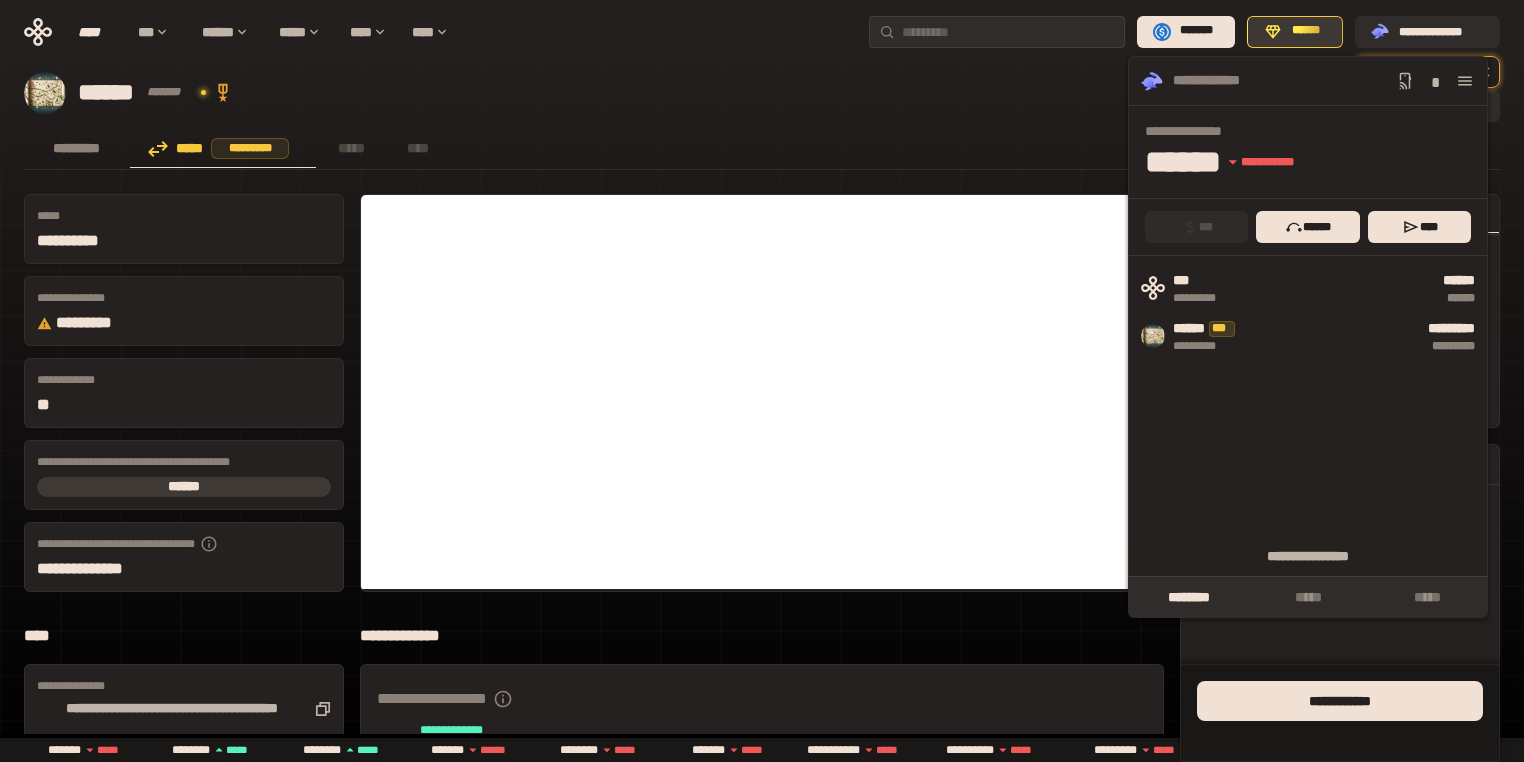 click on "******" at bounding box center [1306, 31] 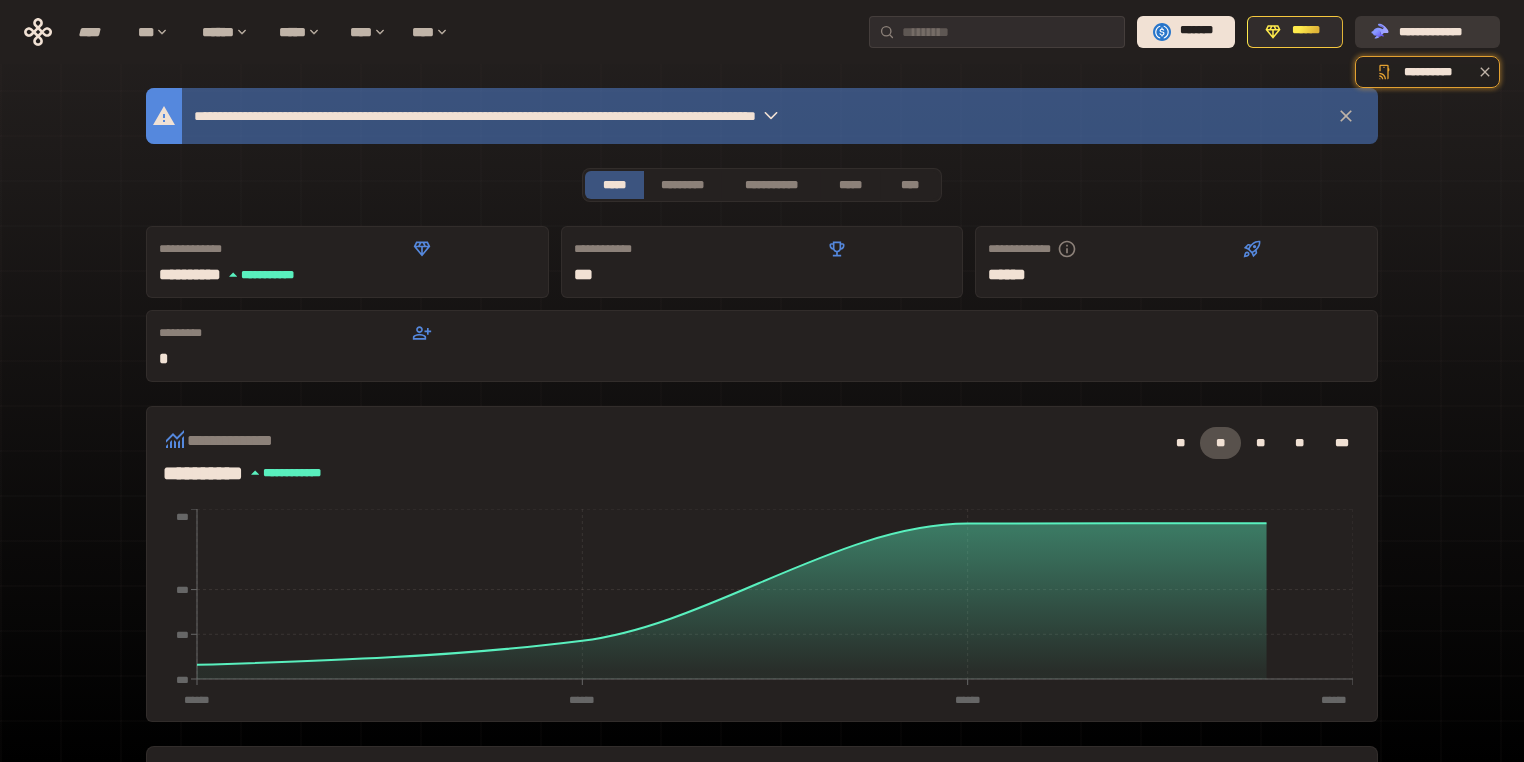 click on "**********" at bounding box center [1441, 31] 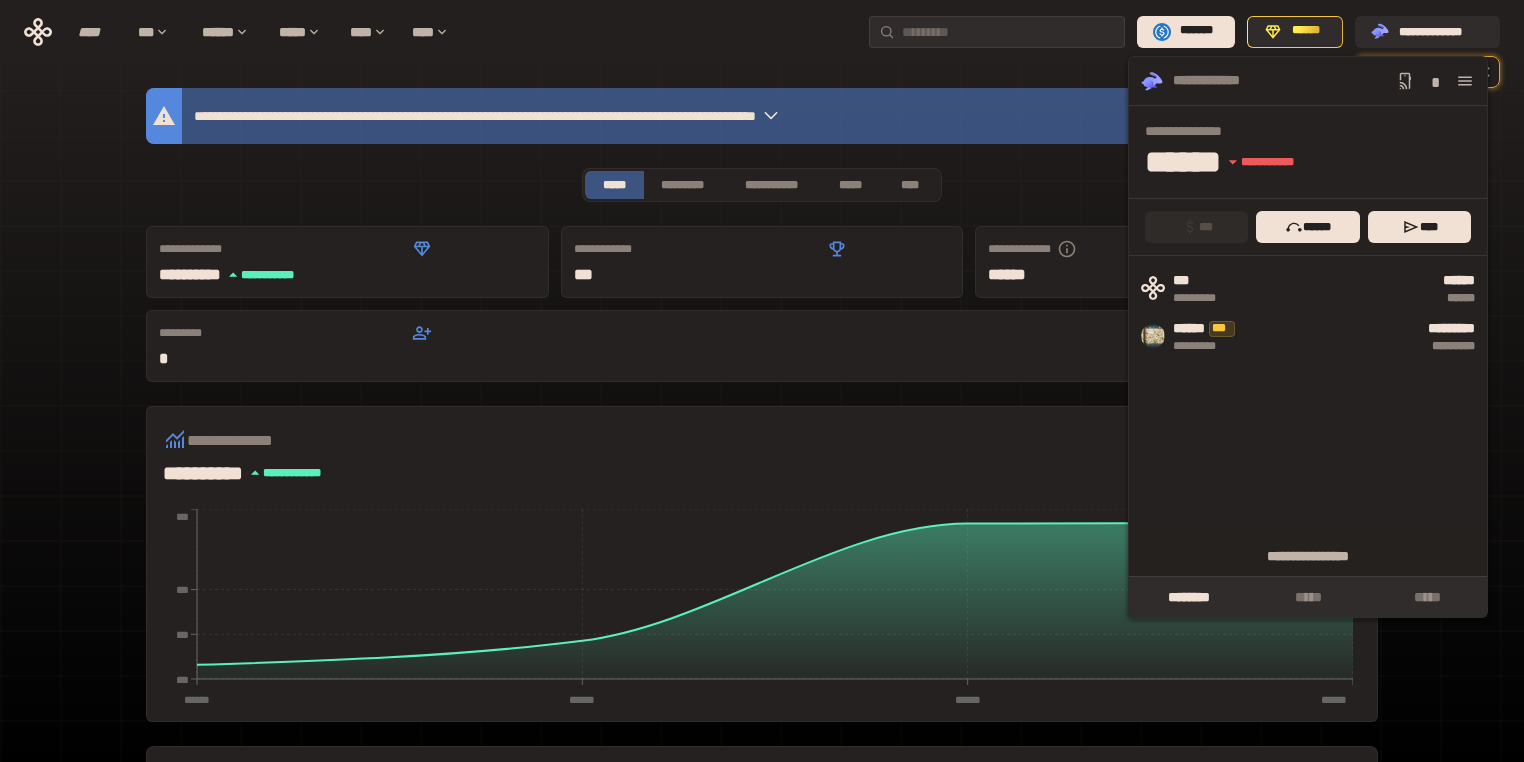 click 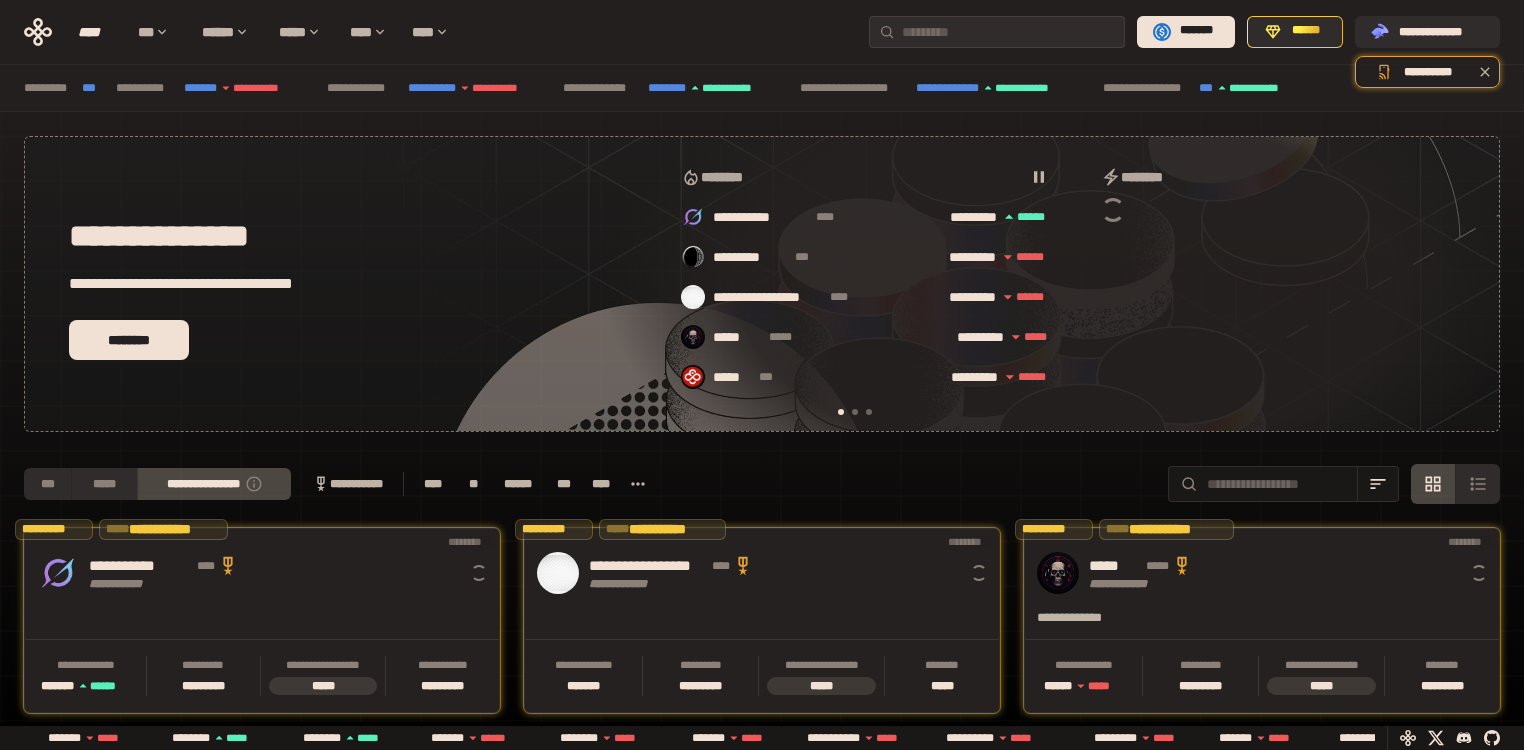 scroll, scrollTop: 0, scrollLeft: 16, axis: horizontal 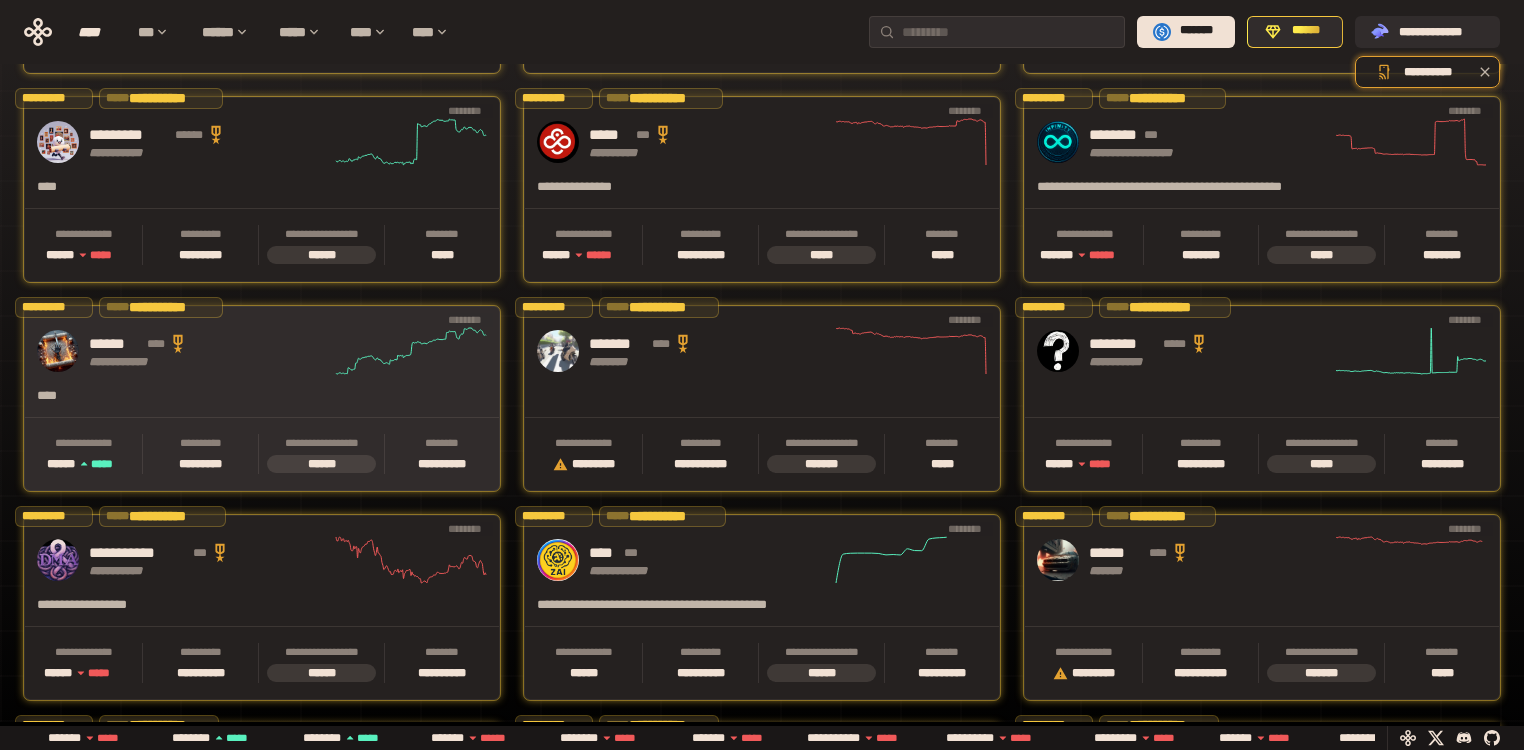 click 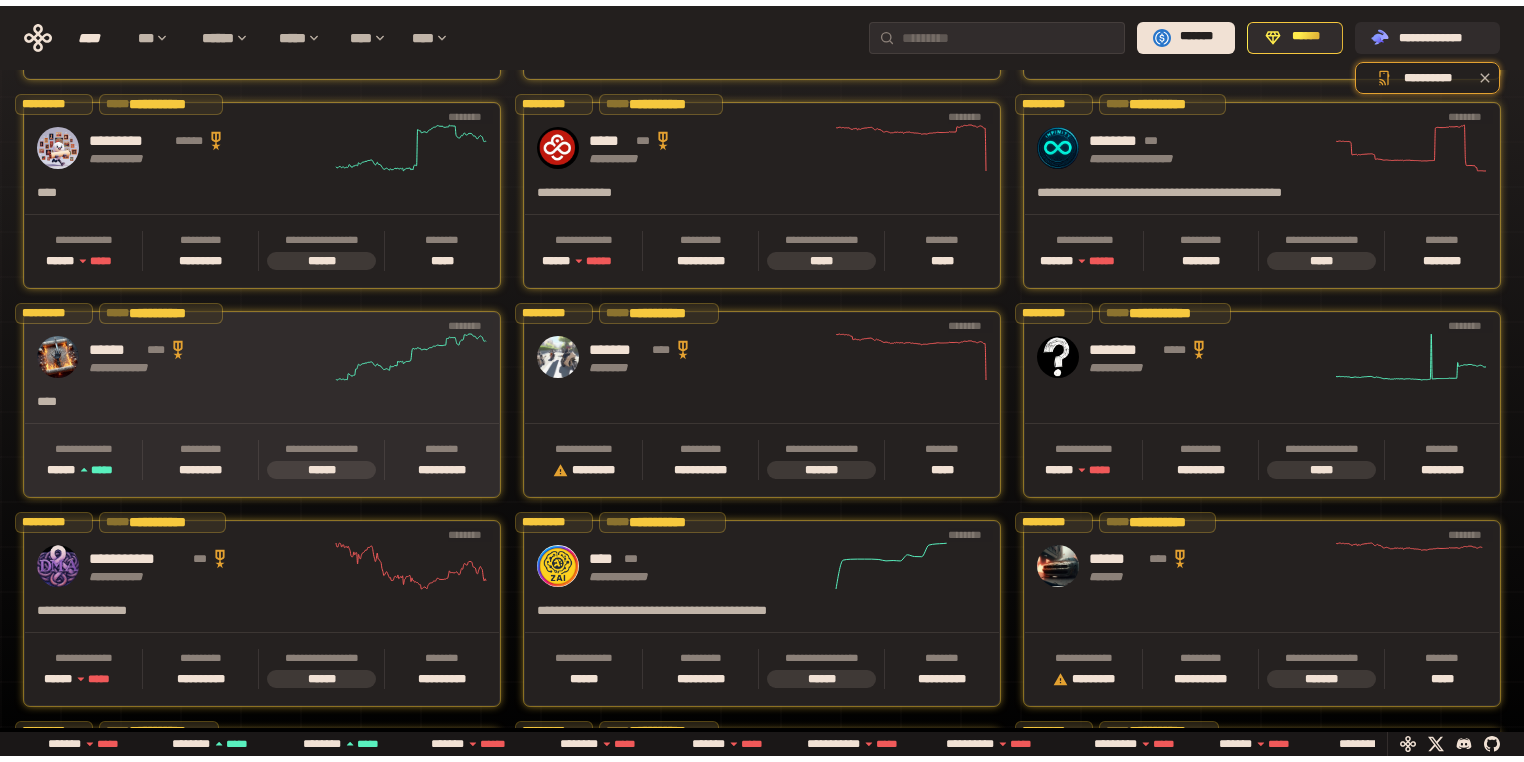scroll, scrollTop: 0, scrollLeft: 0, axis: both 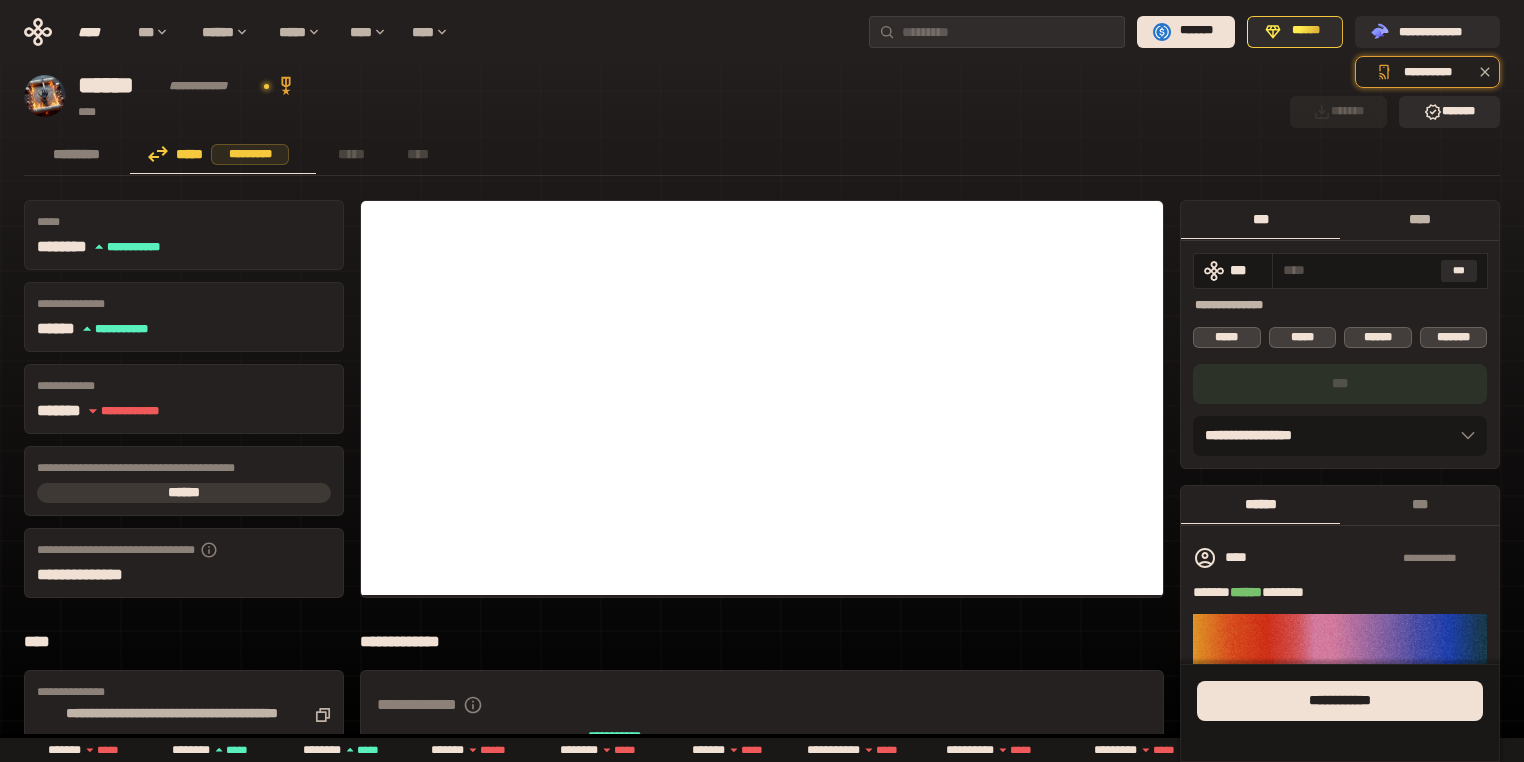 click on "****" at bounding box center [1419, 219] 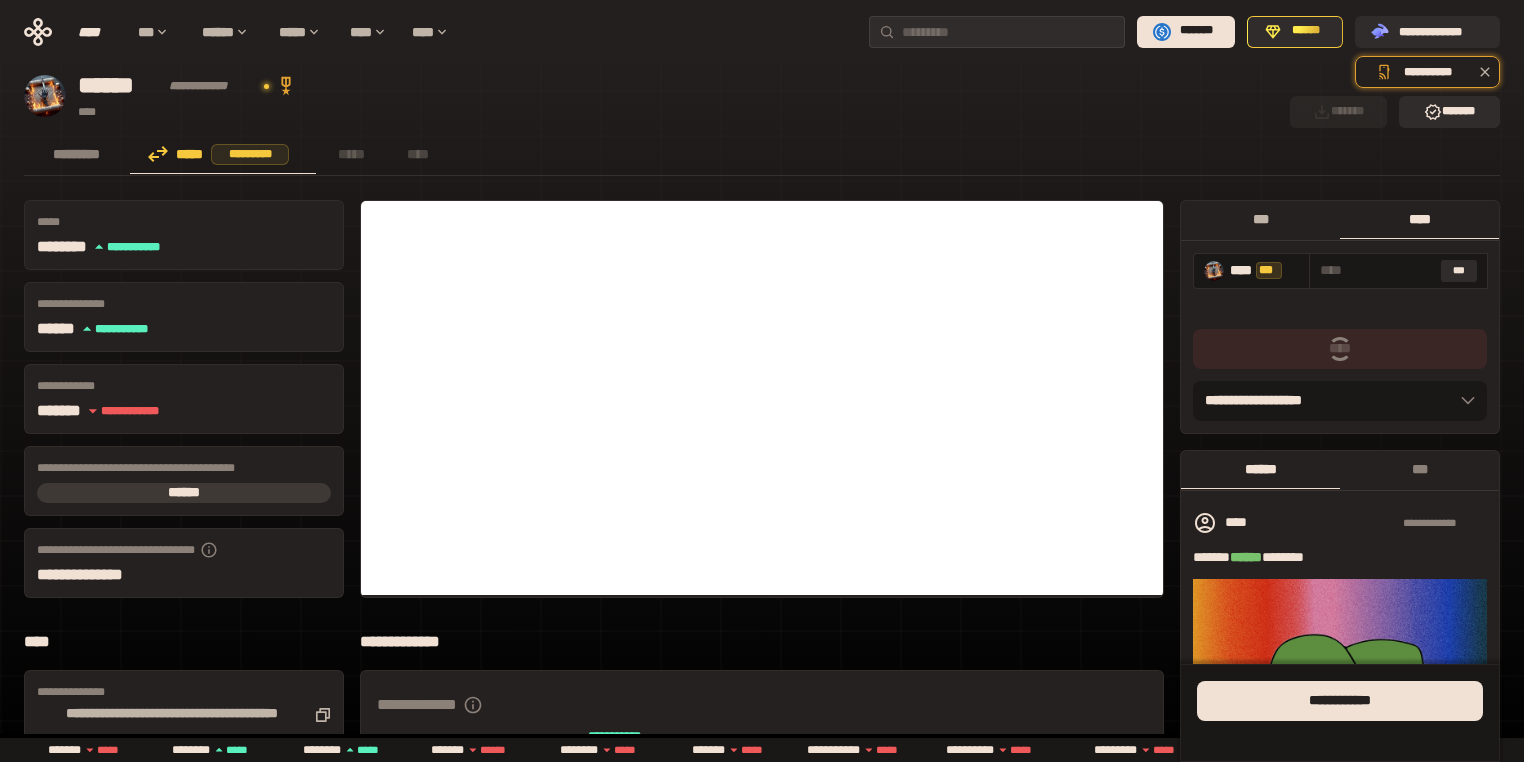 click on "***" at bounding box center (1260, 219) 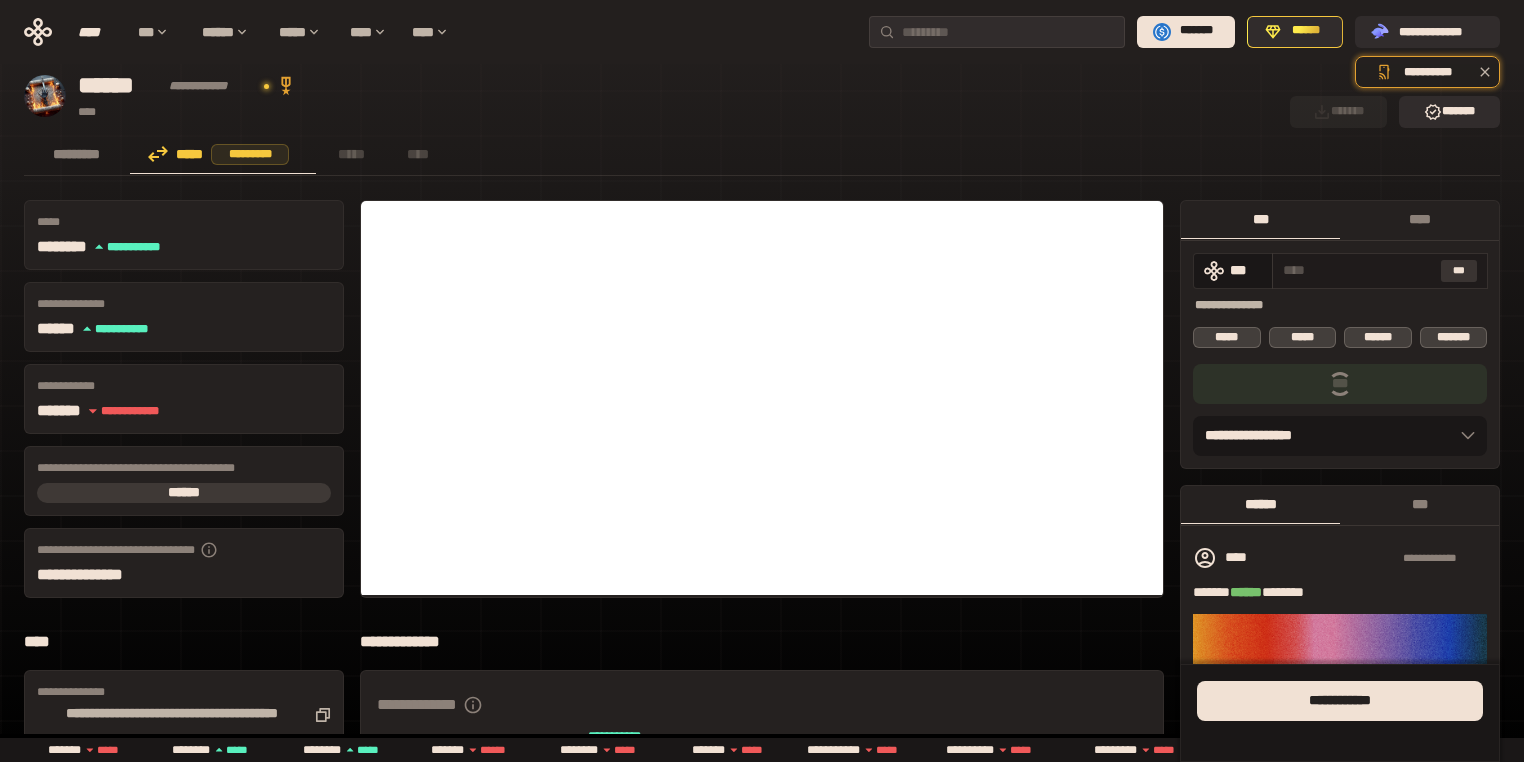 click on "***" at bounding box center [1459, 271] 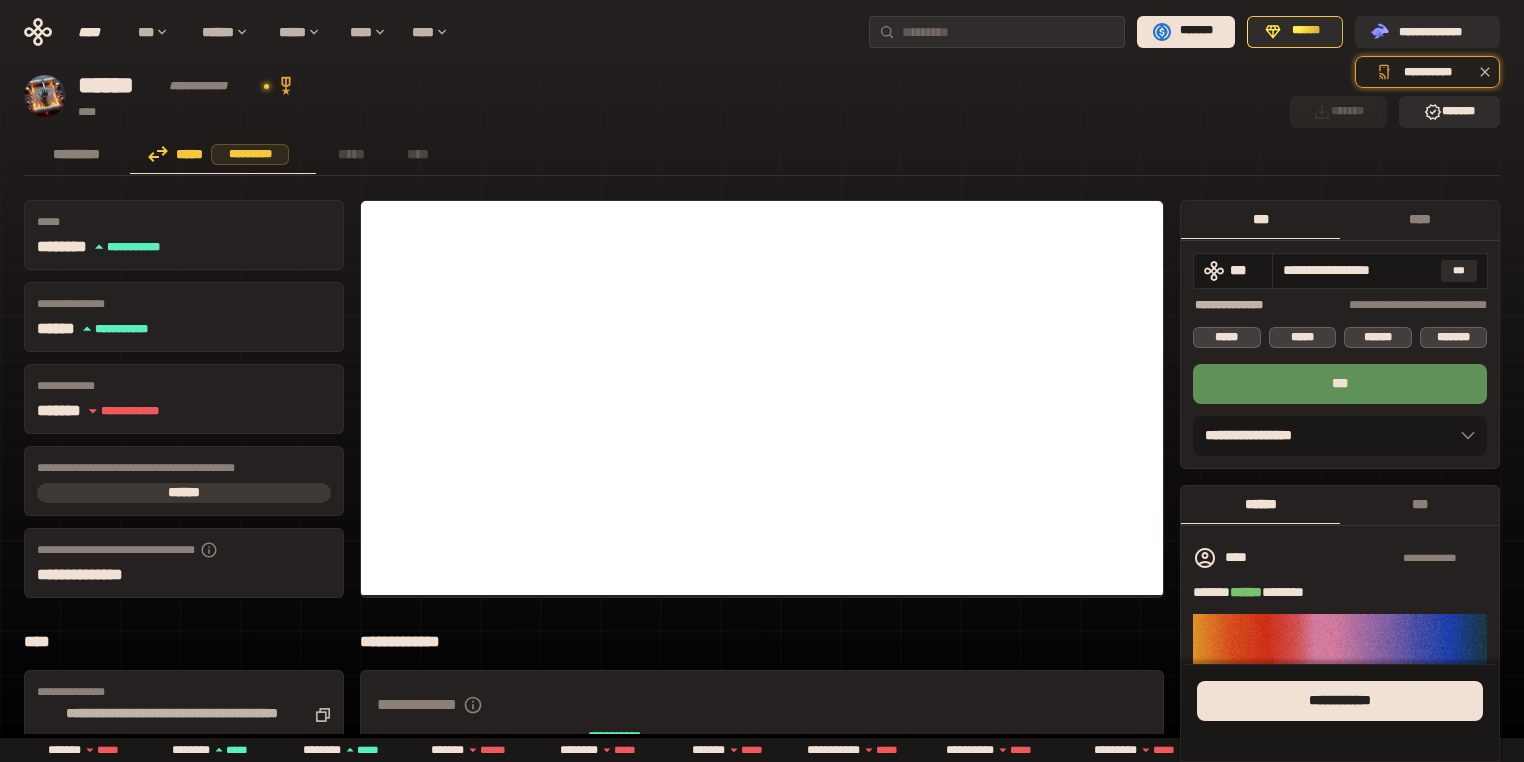 drag, startPoint x: 1299, startPoint y: 270, endPoint x: 1559, endPoint y: 270, distance: 260 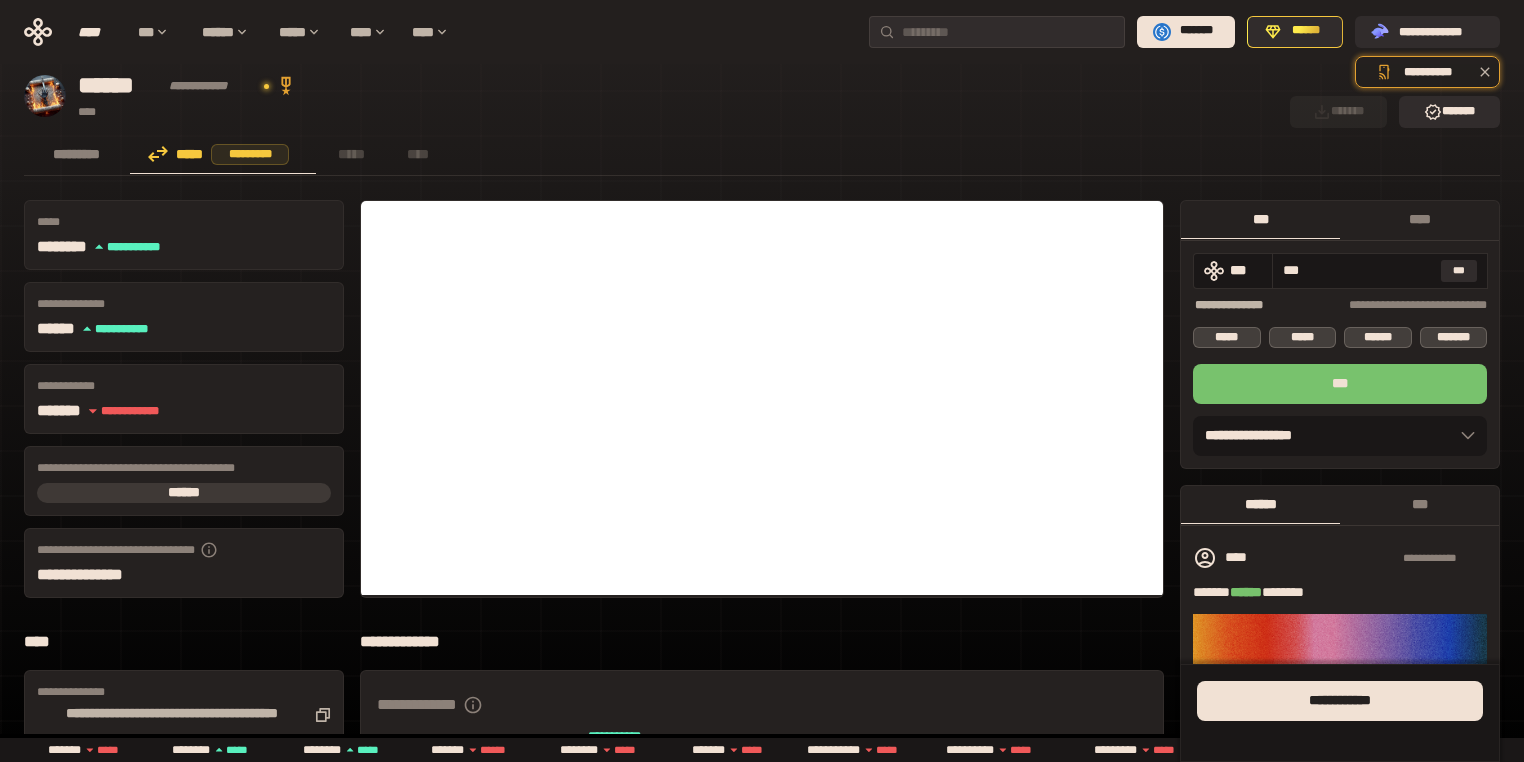 type on "***" 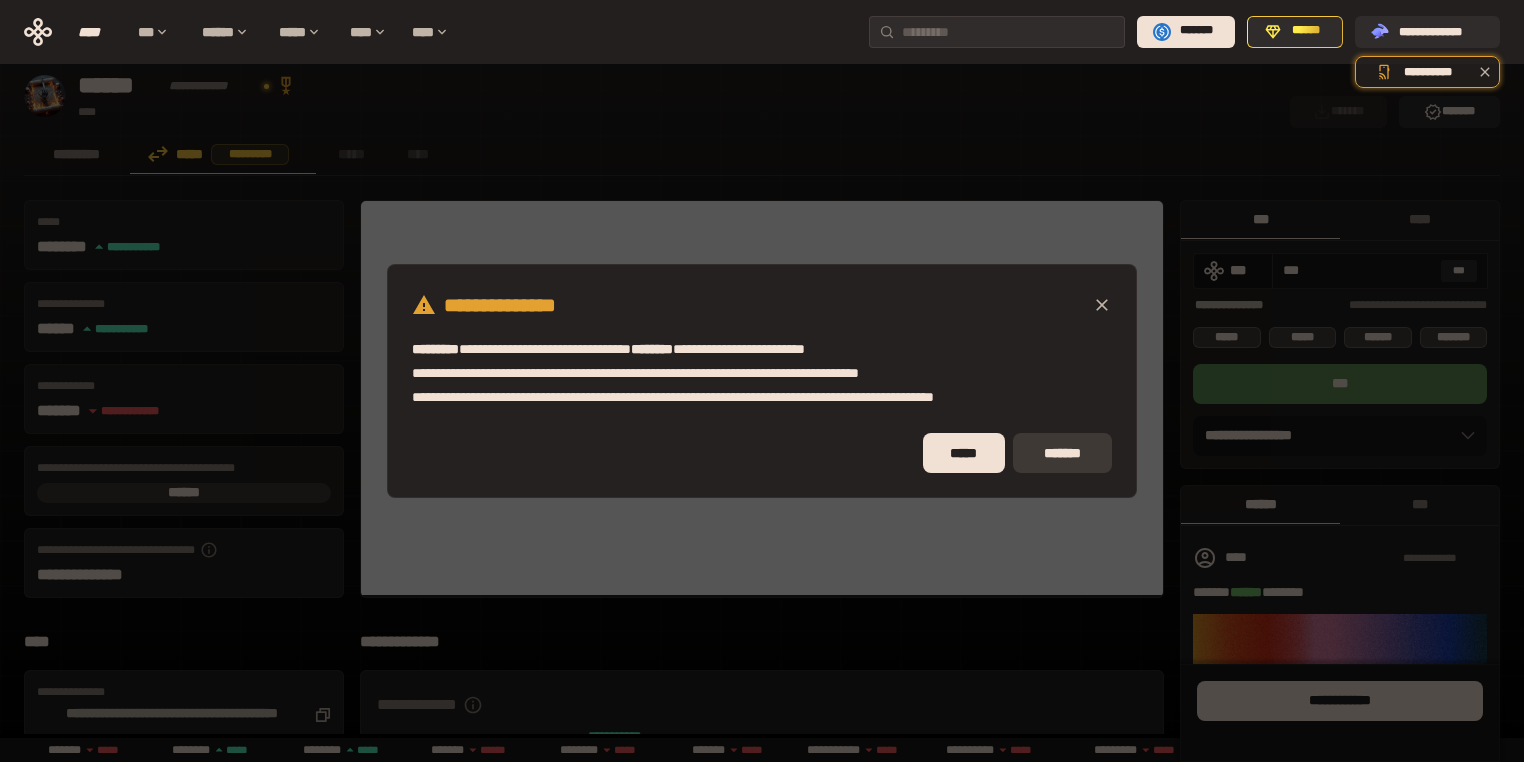 click on "*******" at bounding box center (1062, 453) 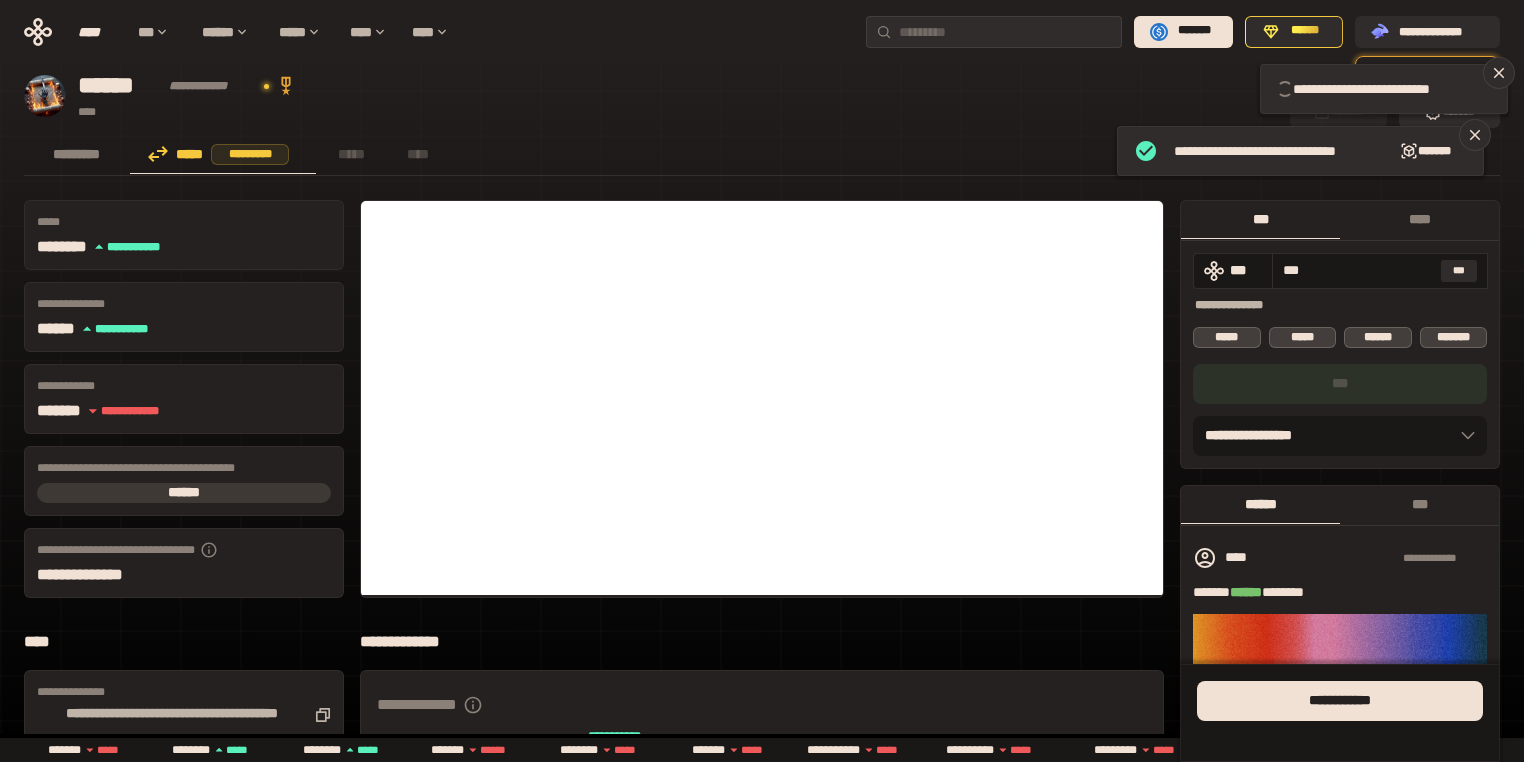 type 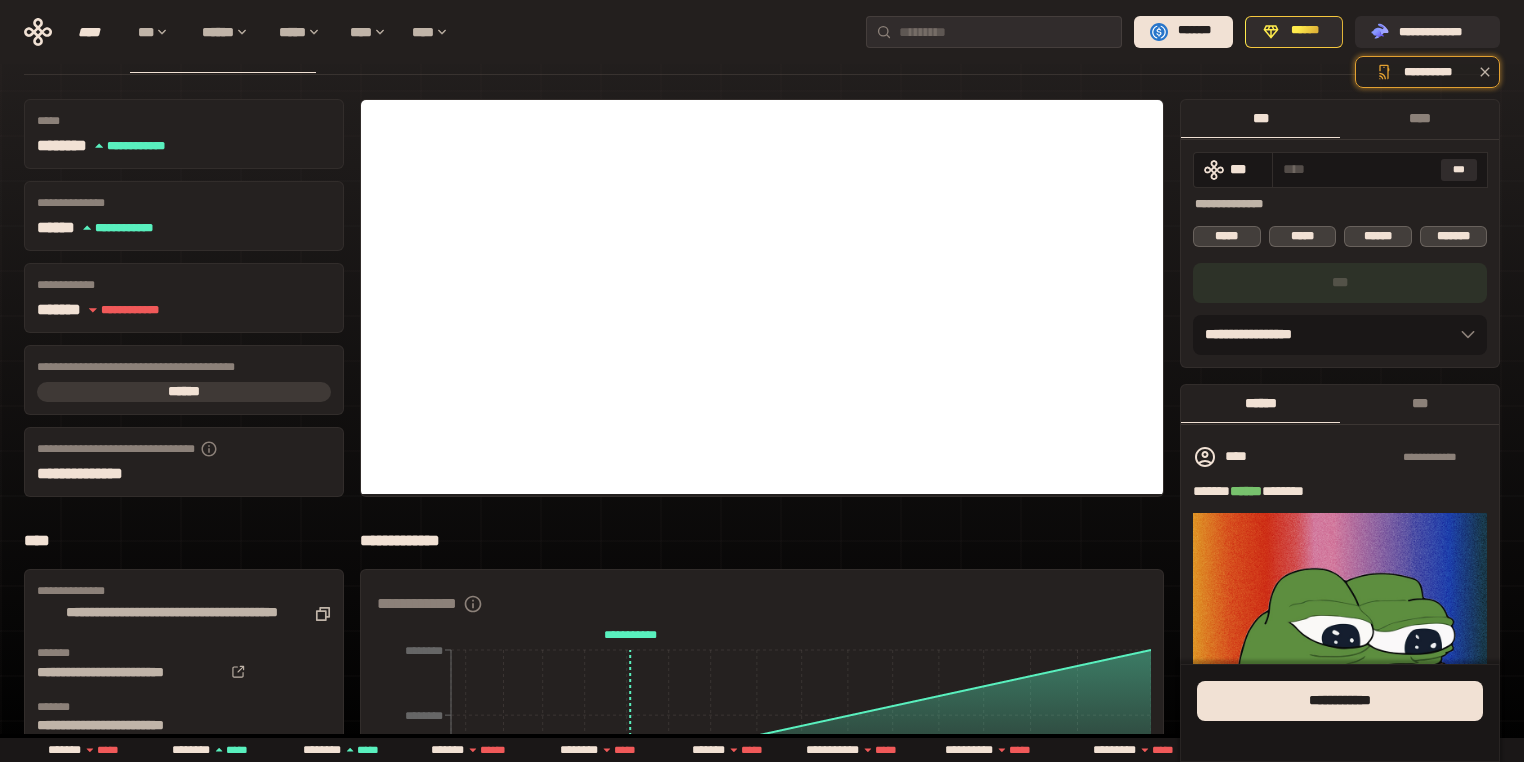 scroll, scrollTop: 640, scrollLeft: 0, axis: vertical 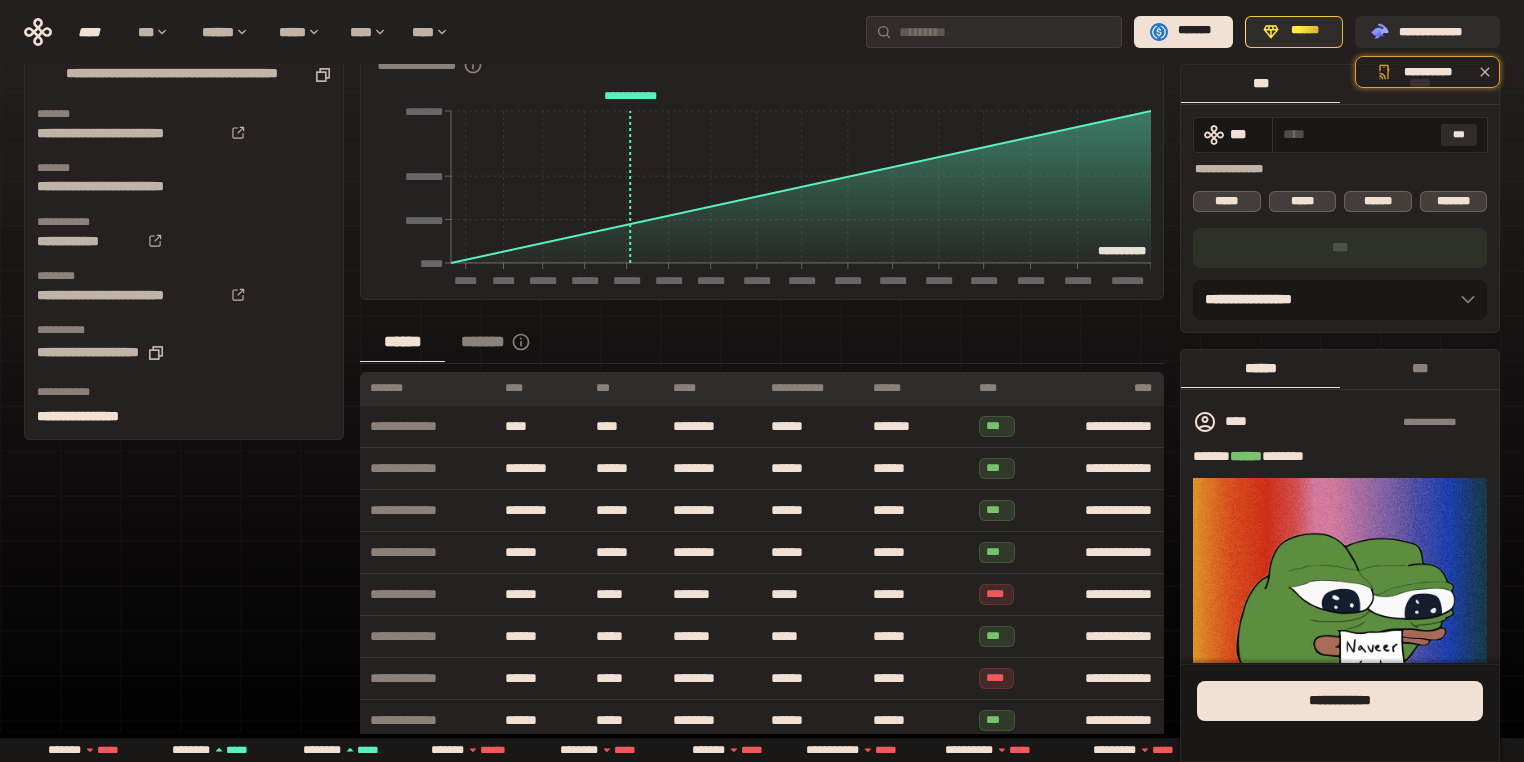 click on "*******" at bounding box center [507, 342] 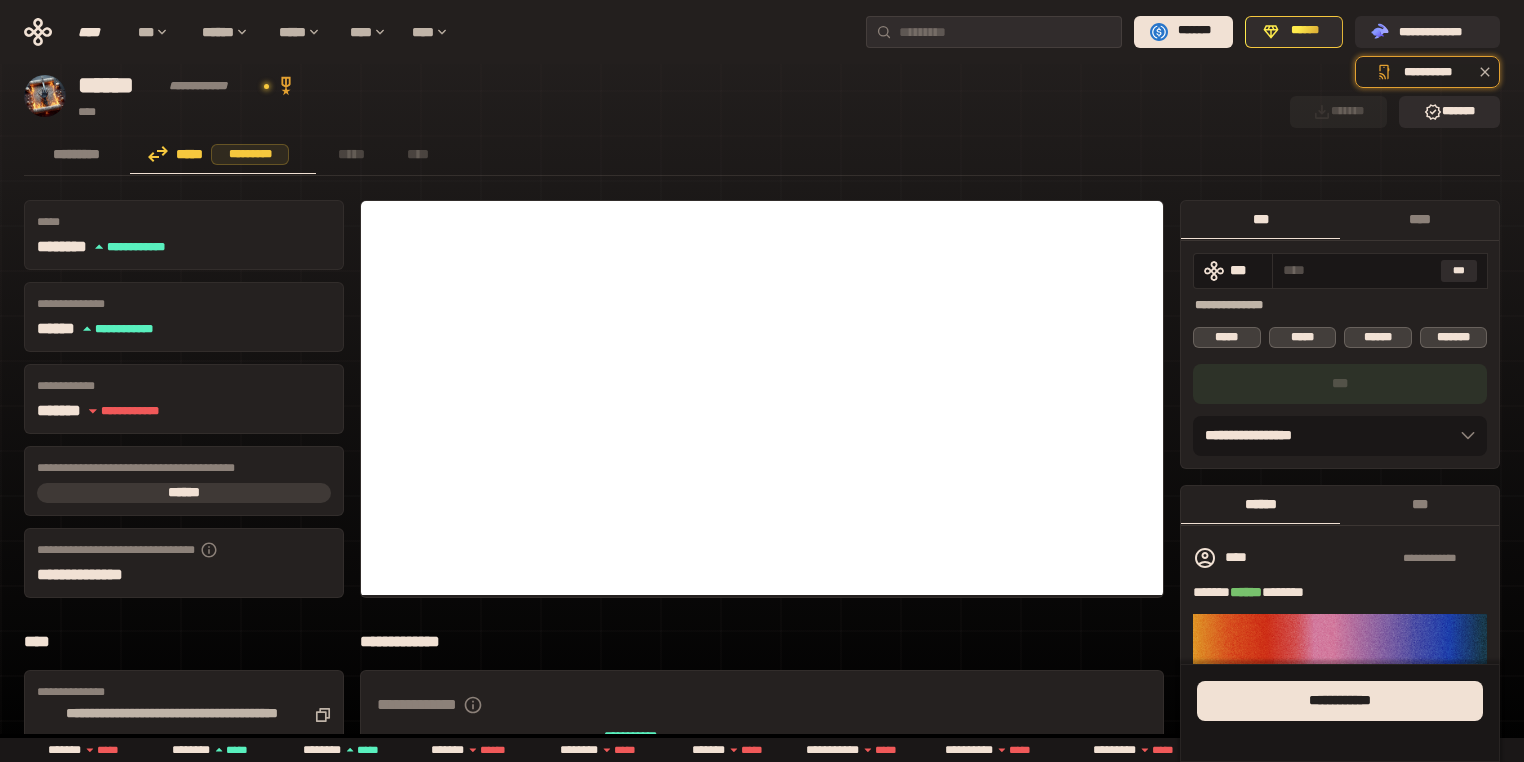 scroll, scrollTop: 0, scrollLeft: 0, axis: both 